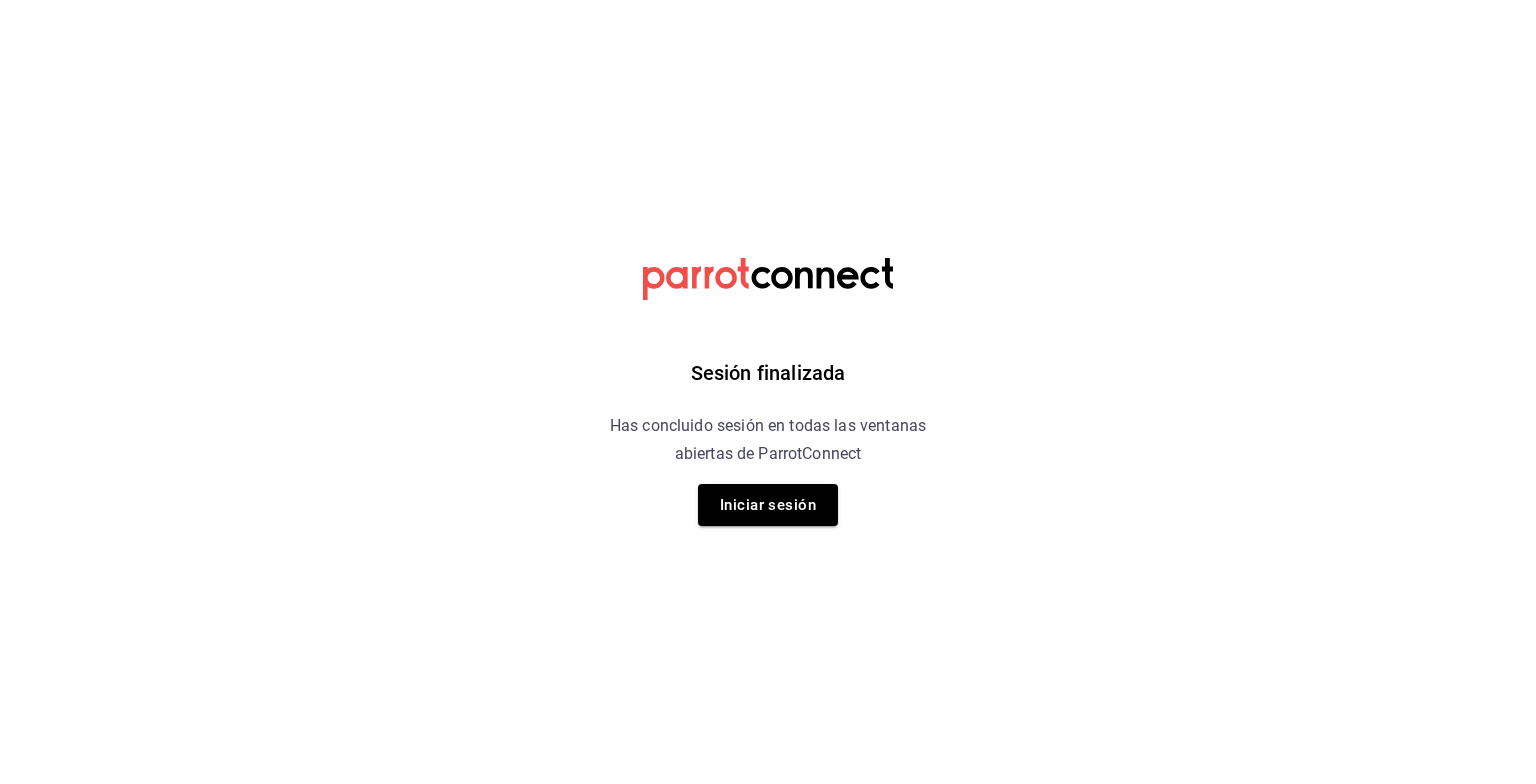 scroll, scrollTop: 0, scrollLeft: 0, axis: both 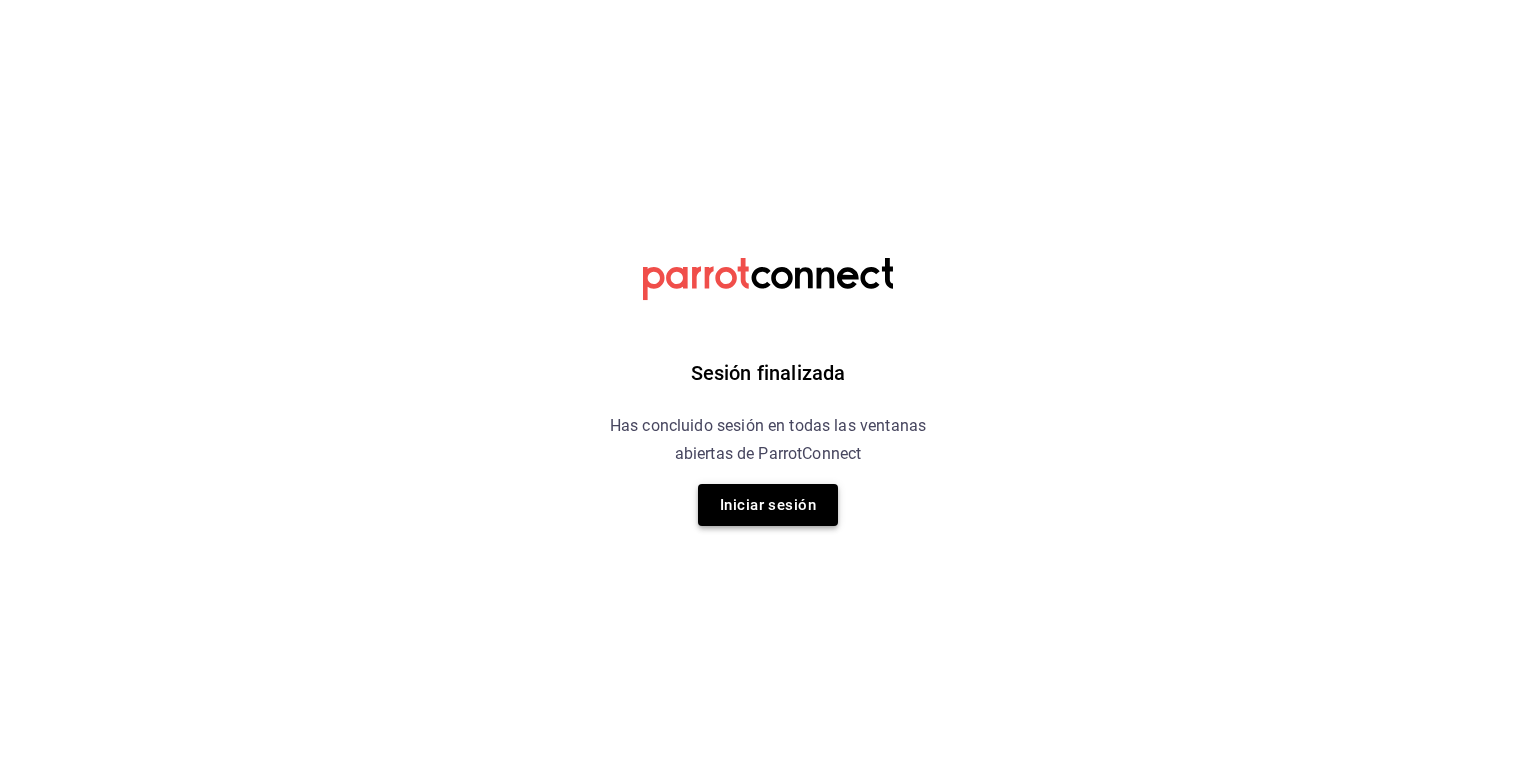 click on "Iniciar sesión" at bounding box center (768, 505) 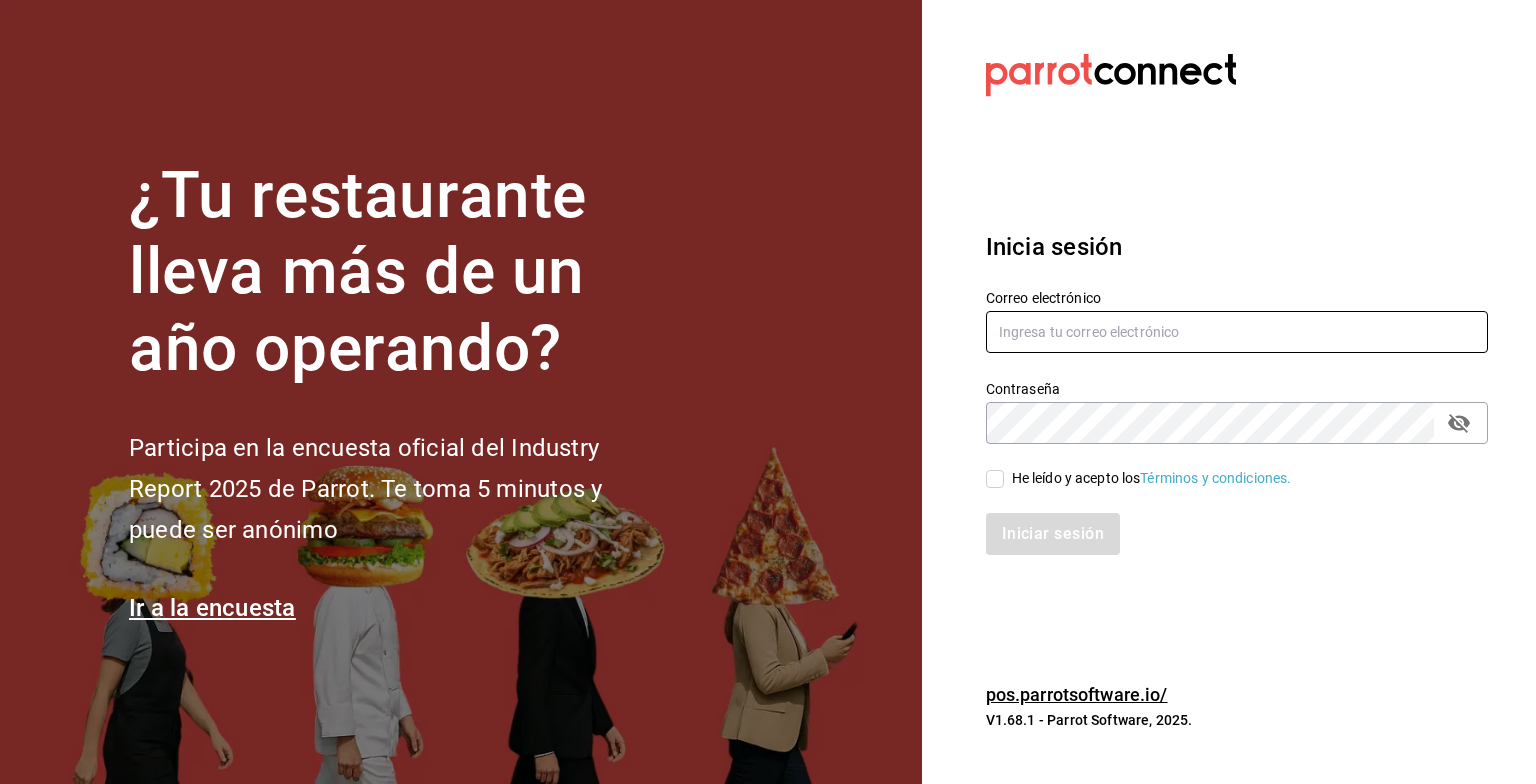 type on "grupofranquicias@juriquilla.com" 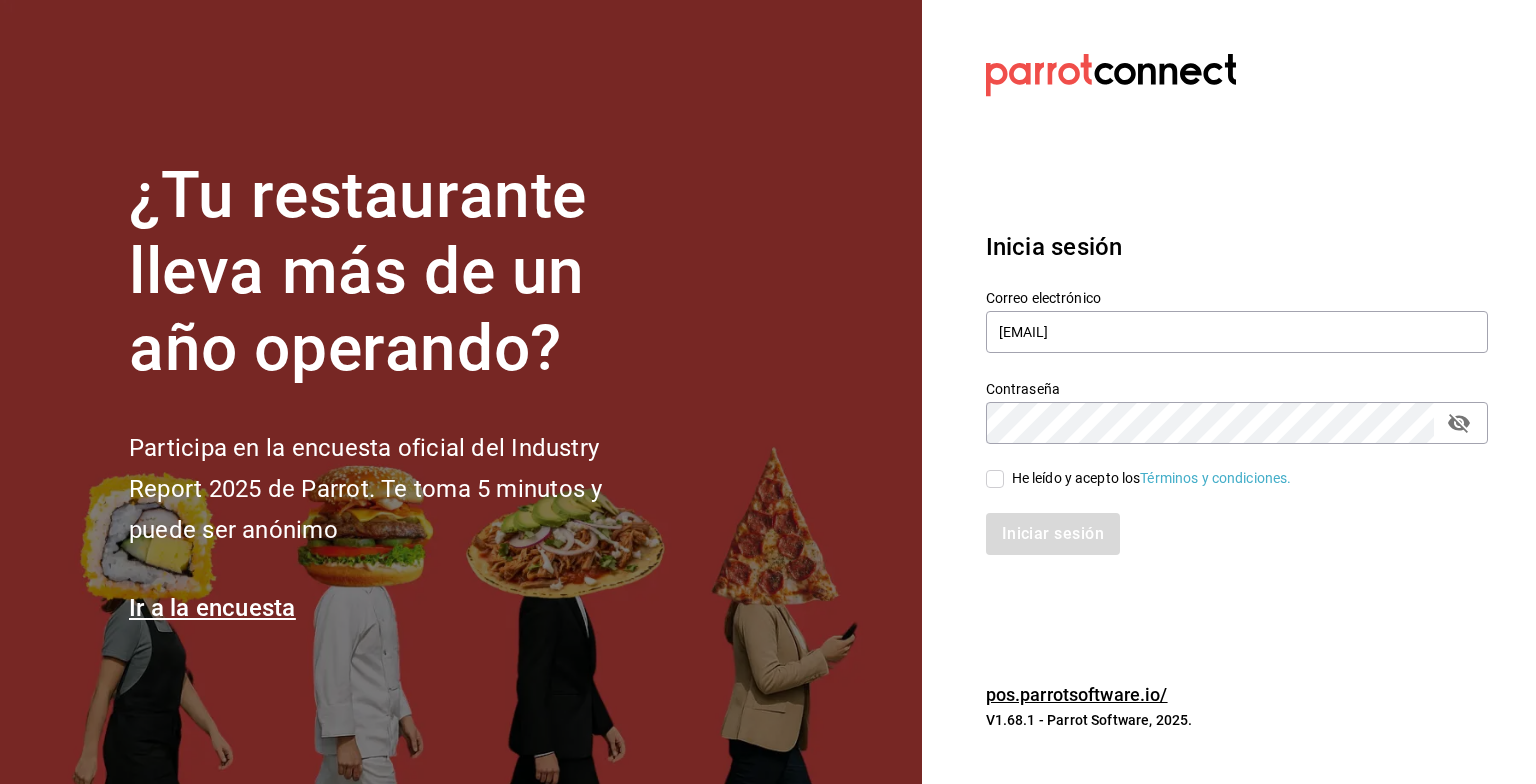 click on "He leído y acepto los  Términos y condiciones." at bounding box center (995, 479) 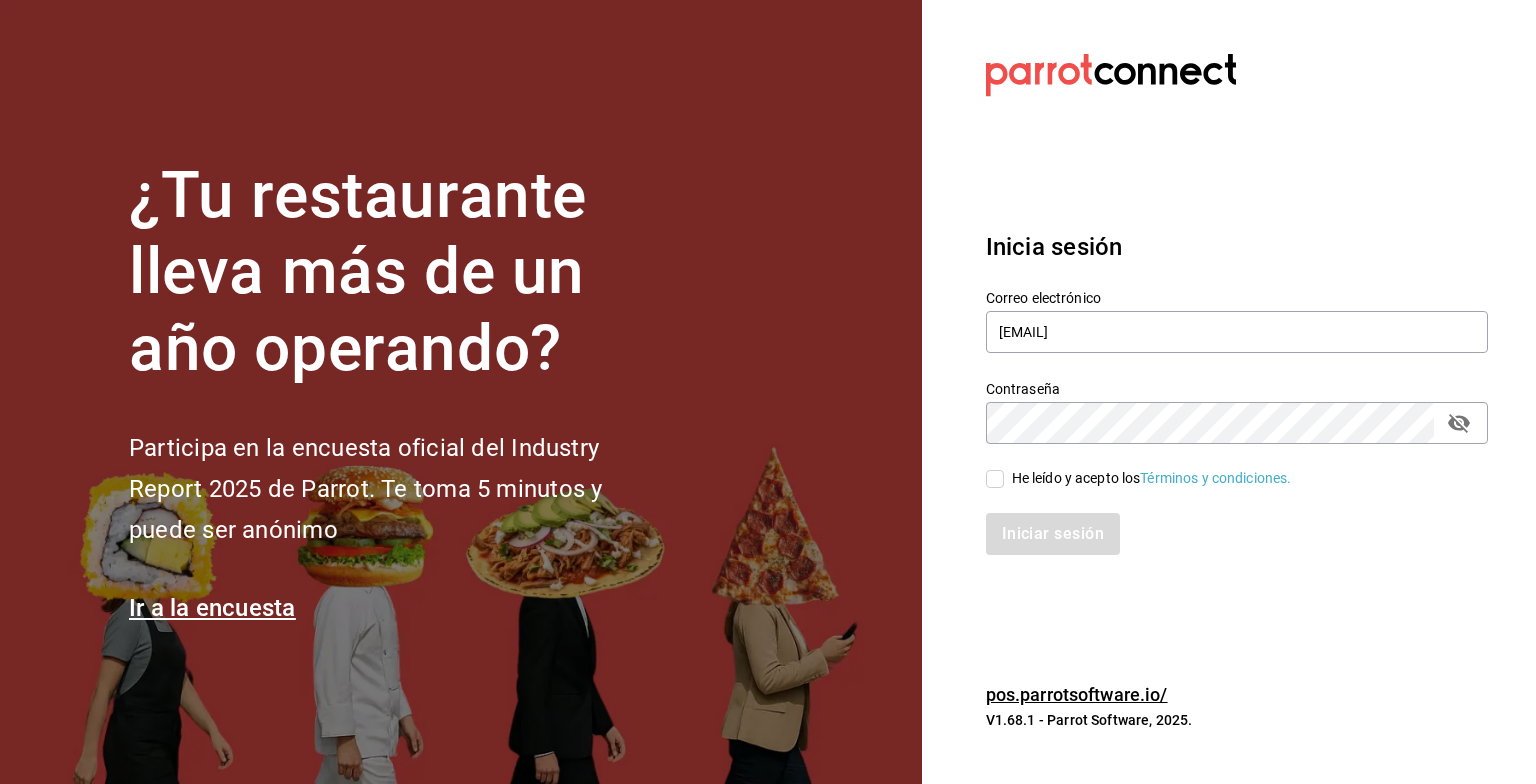 checkbox on "true" 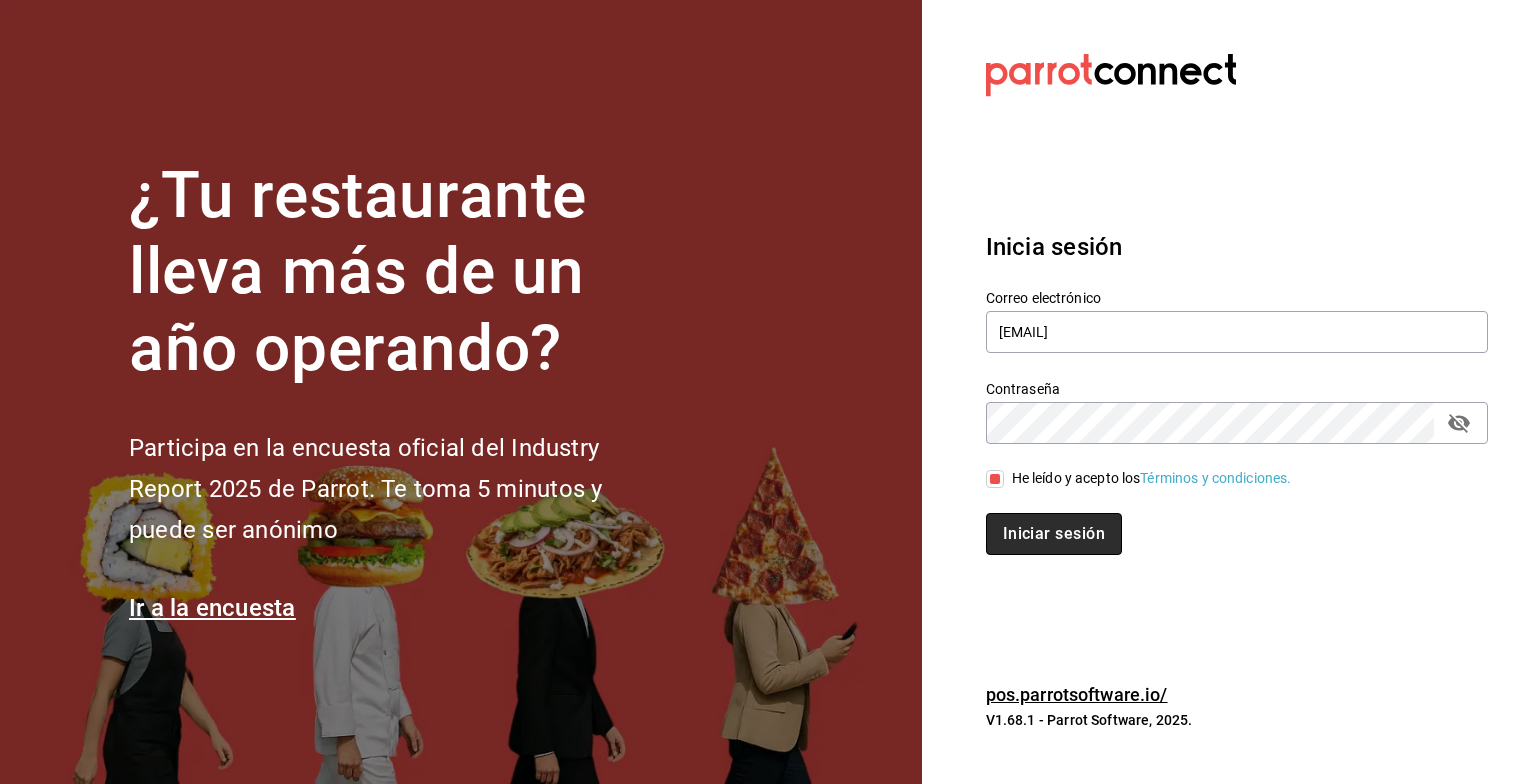 click on "Iniciar sesión" at bounding box center (1054, 534) 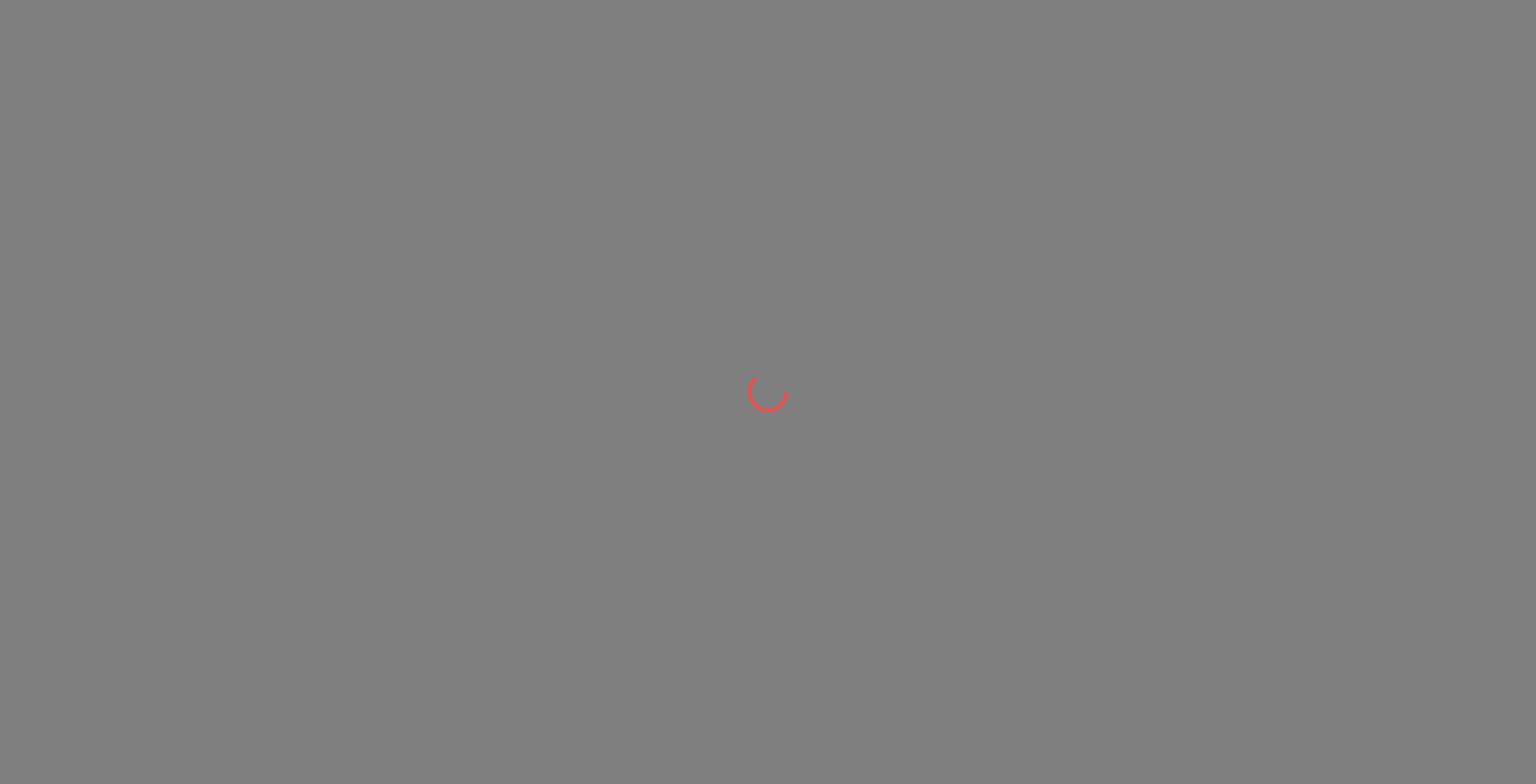 scroll, scrollTop: 0, scrollLeft: 0, axis: both 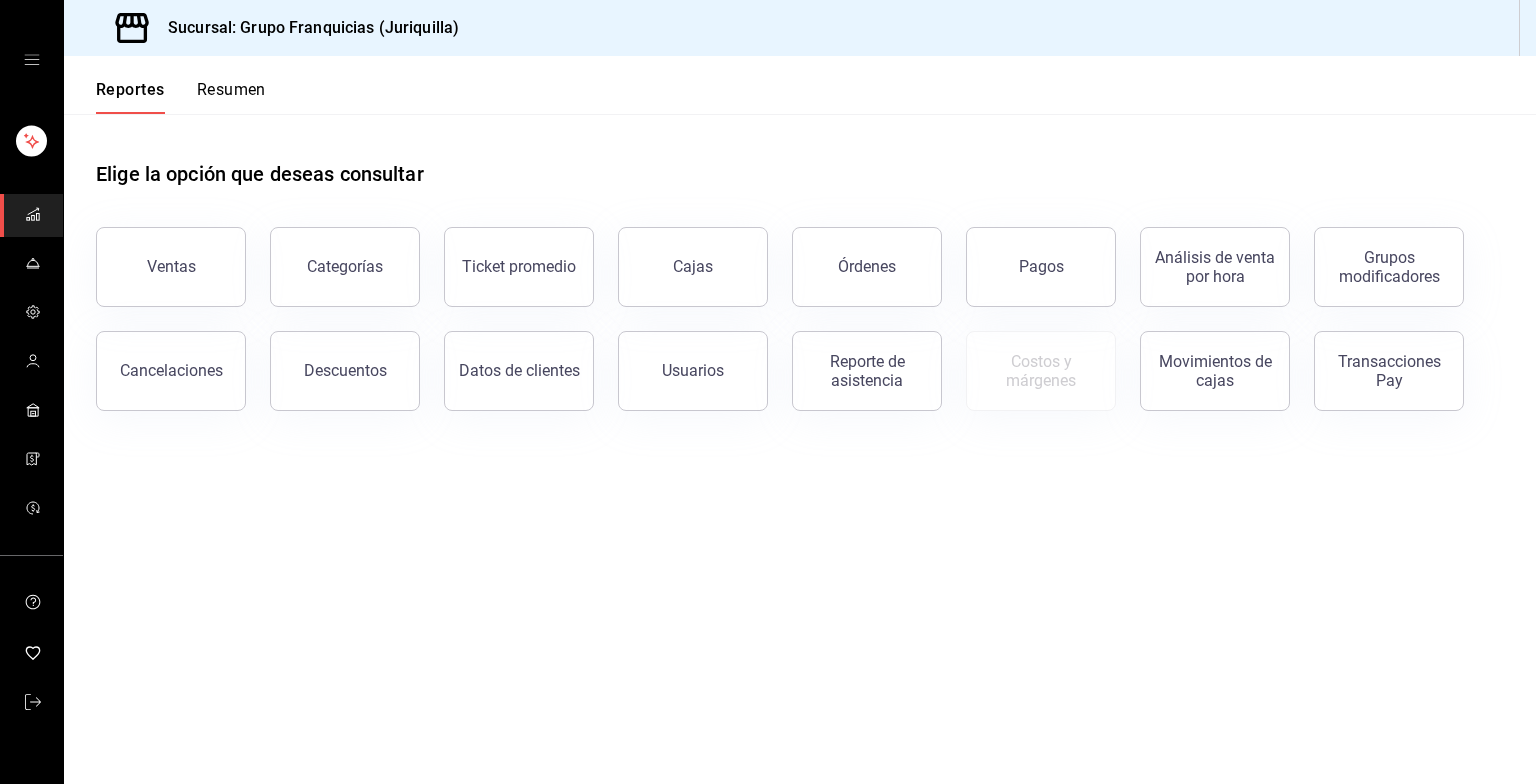 click on "Resumen" at bounding box center (231, 97) 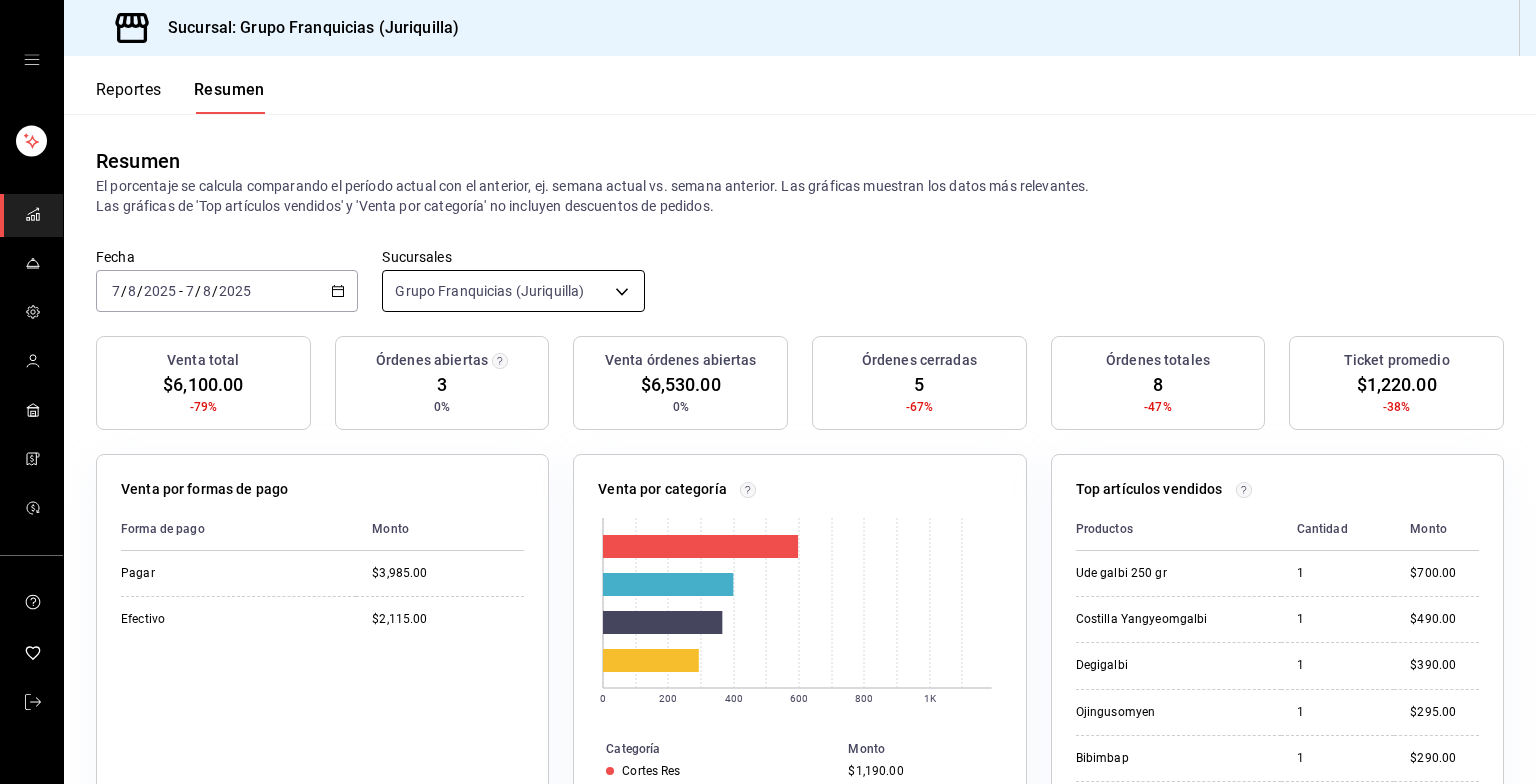 click on "Sucursal: Grupo Franquicias (Juriquilla) Reportes Resumen Resumen El porcentaje se calcula comparando el período actual con el anterior, ej. semana actual vs. semana anterior. Las gráficas muestran los datos más relevantes.   Las gráficas de 'Top artículos vendidos' y 'Venta por categoría' no incluyen descuentos de pedidos. Fecha [DATE] [DATE] - [DATE] [DATE] Sucursales Grupo Franquicias (Juriquilla) [object Object] Venta total $-79% Órdenes abiertas 3 0% Venta órdenes abiertas $6,530.00 0% Órdenes cerradas 5 -67% Órdenes totales 8 -47% Ticket promedio $1,220.00 -38% Venta por formas de pago Forma de pago Monto Pagar $3,985.00 Efectivo $2,115.00 Venta por categoría   0 200 400 600 800 1K Categoría Monto Cortes Res $1,190.00 Entradas $795.00 Fideos y pasta $730.00 Plato fuerte $585.00 Top artículos vendidos   Productos Cantidad Monto Ude galbi 250 gr 1 $700.00 Costilla Yangyeomgalbi 1 $490.00 Degigalbi 1 $390.00 Ojingusomyen 1 $295.00 Bibimbap 1 $290.00 Jjampong 1 1 1" at bounding box center [768, 392] 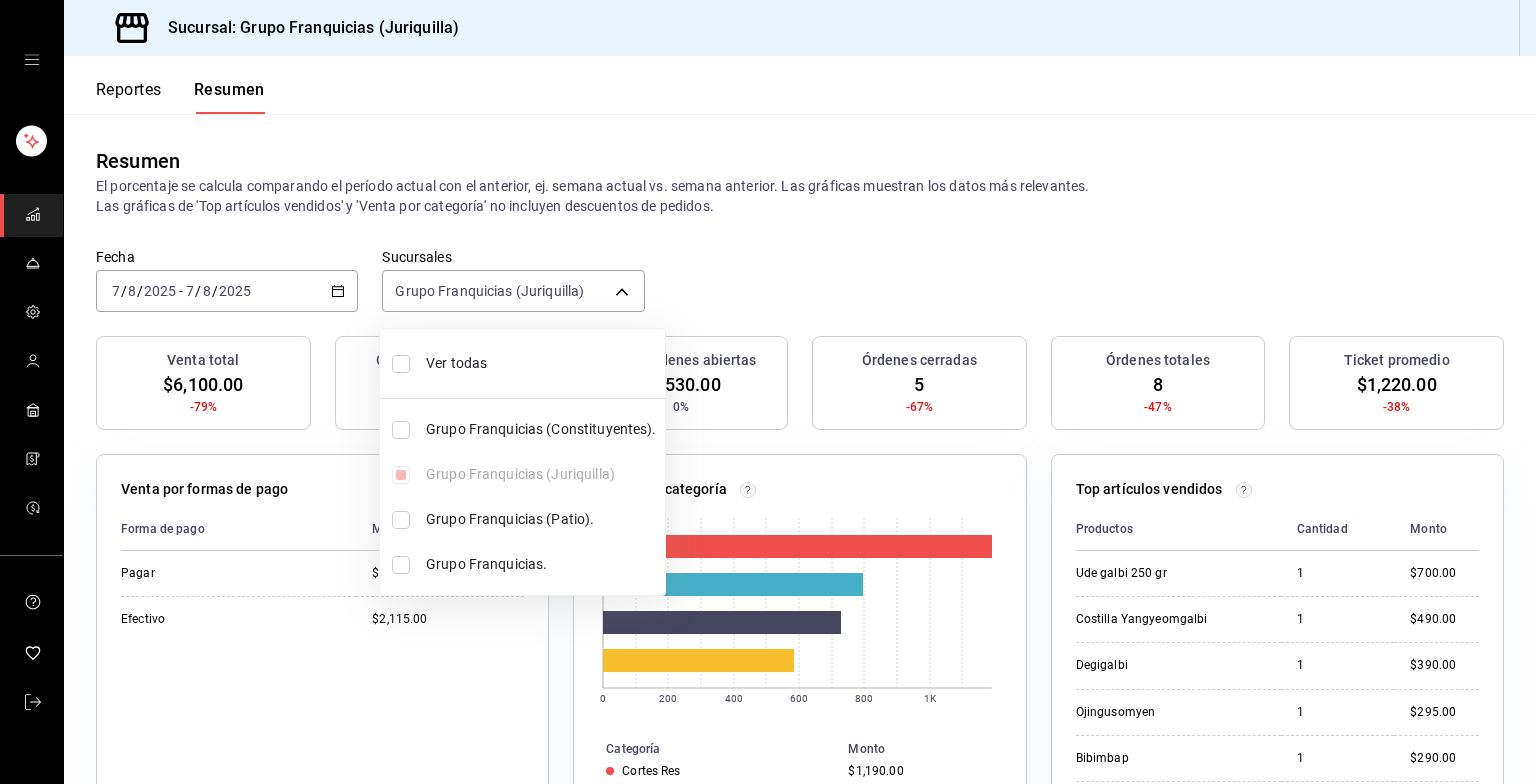 click at bounding box center (768, 392) 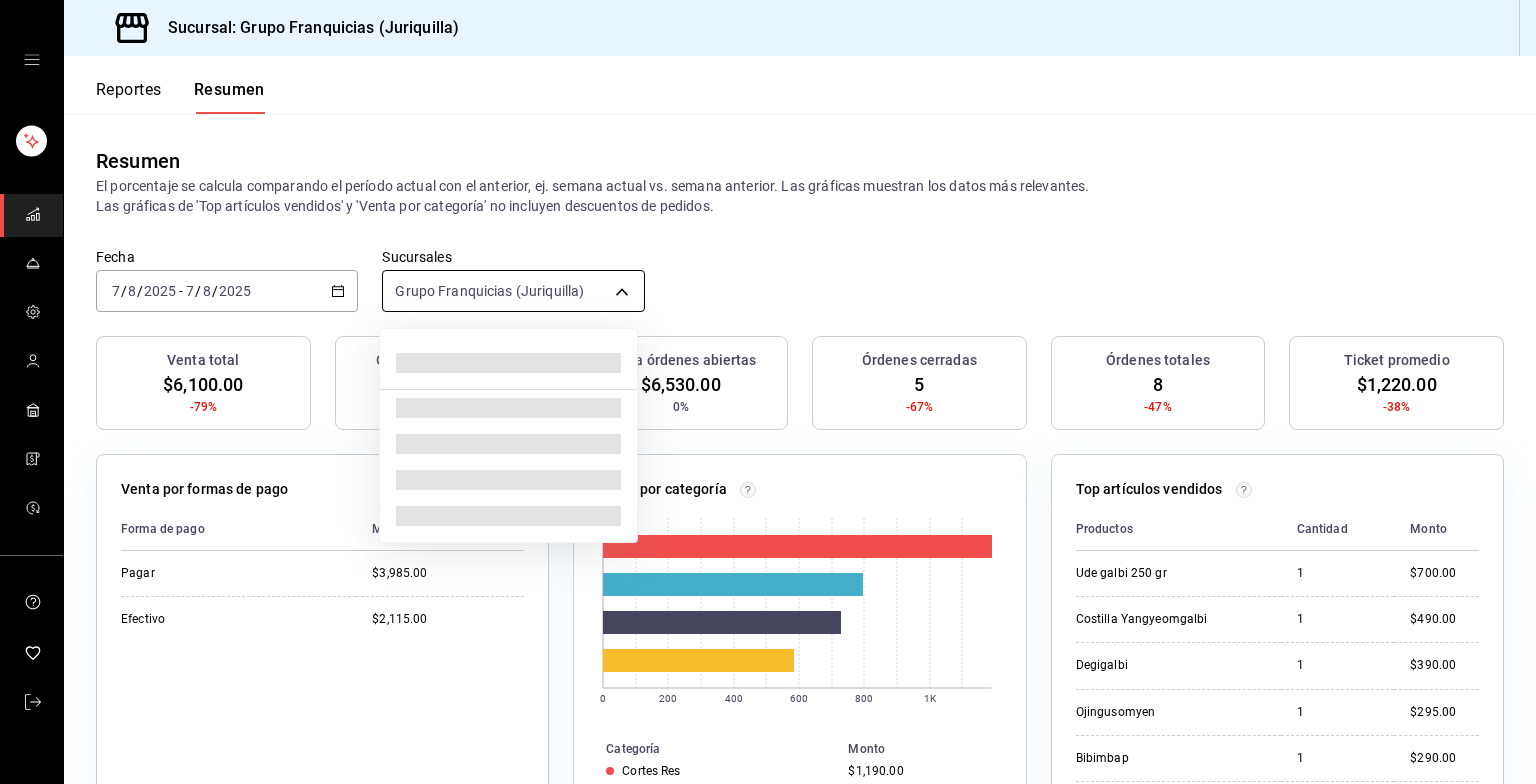 click on "Sucursal: Grupo Franquicias (Juriquilla) Reportes Resumen Resumen El porcentaje se calcula comparando el período actual con el anterior, ej. semana actual vs. semana anterior. Las gráficas muestran los datos más relevantes.   Las gráficas de 'Top artículos vendidos' y 'Venta por categoría' no incluyen descuentos de pedidos. Fecha [DATE] [DATE] - [DATE] [DATE] Sucursales Grupo Franquicias (Juriquilla) [object Object] Venta total $-79% Órdenes abiertas 3 0% Venta órdenes abiertas $6,530.00 0% Órdenes cerradas 5 -67% Órdenes totales 8 -47% Ticket promedio $1,220.00 -38% Venta por formas de pago Forma de pago Monto Pagar $3,985.00 Efectivo $2,115.00 Venta por categoría   0 200 400 600 800 1K Categoría Monto Cortes Res $1,190.00 Entradas $795.00 Fideos y pasta $730.00 Plato fuerte $585.00 Top artículos vendidos   Productos Cantidad Monto Ude galbi 250 gr 1 $700.00 Costilla Yangyeomgalbi 1 $490.00 Degigalbi 1 $390.00 Ojingusomyen 1 $295.00 Bibimbap 1 $290.00 Jjampong 1 1 1" at bounding box center [768, 392] 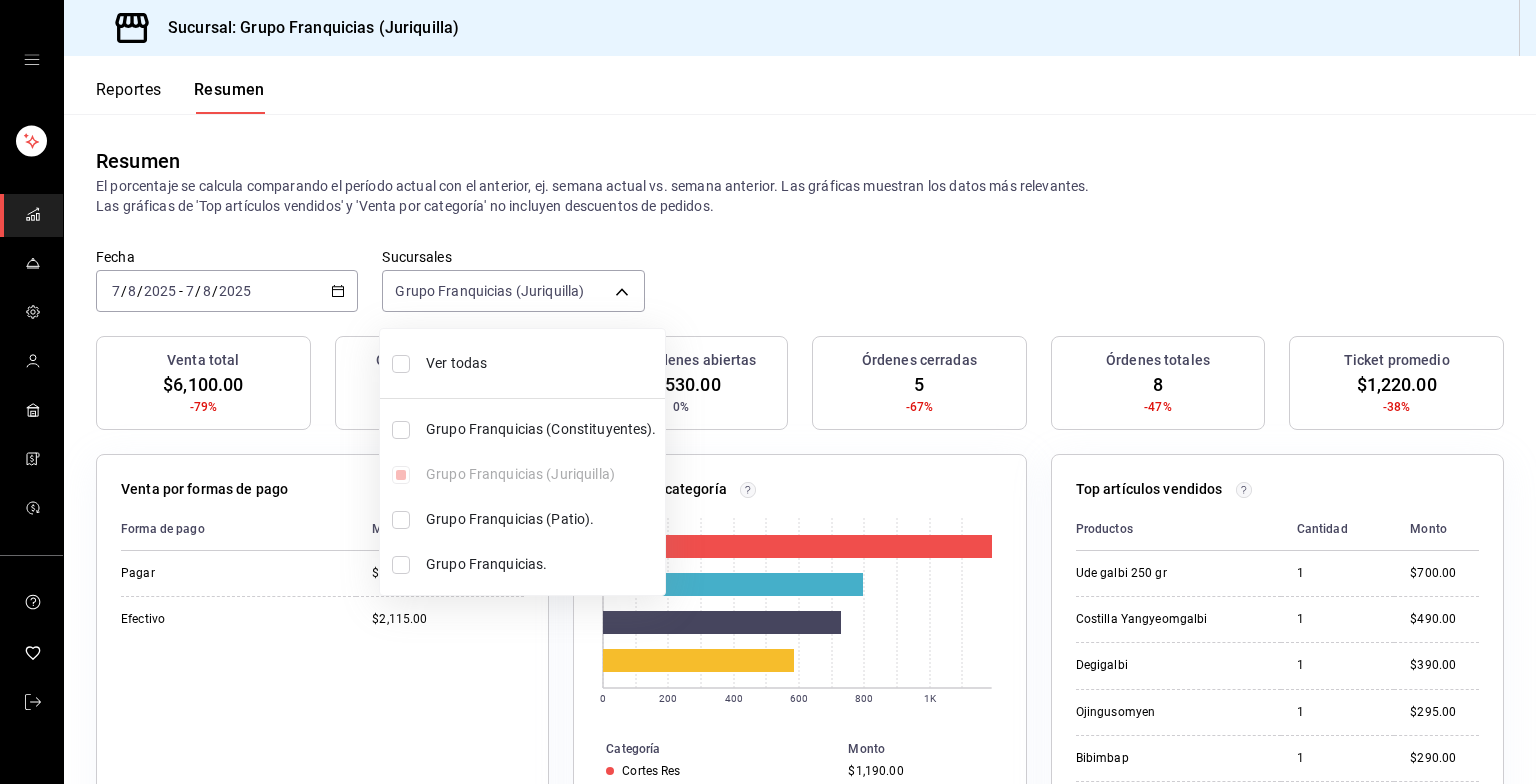 click at bounding box center (401, 430) 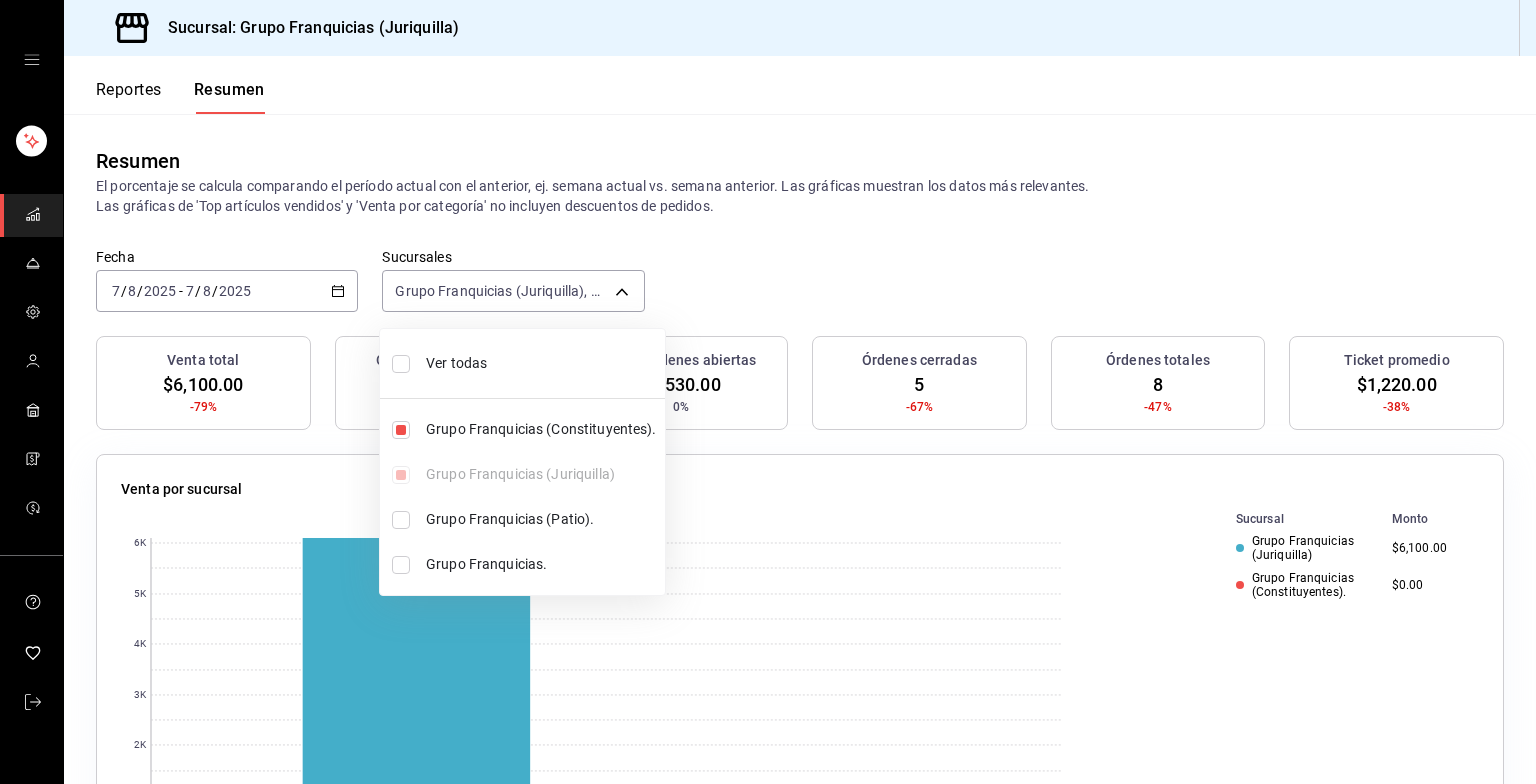 click at bounding box center [768, 392] 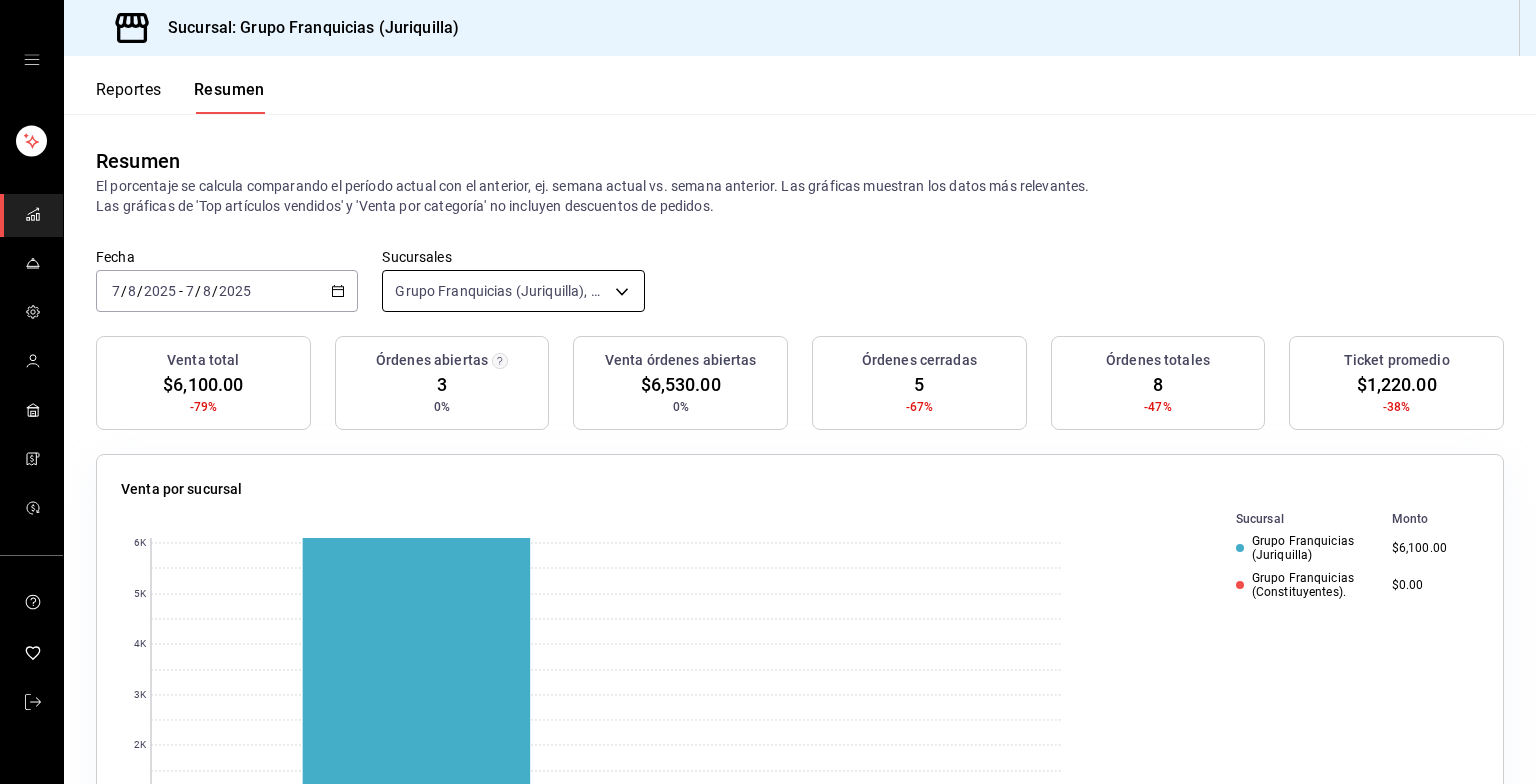 click on "Sucursal: Grupo Franquicias (Juriquilla), Grupo Franquicias (Constituyentes). [object Object],[object Object] Venta total $-79% Órdenes abiertas 3 0% Venta órdenes abiertas $6,530.00 0% Órdenes cerradas 5 -67% Órdenes totales 8 -47% Ticket promedio $1,220.00 -38% Venta por sucursal 0 1K 2K 3K 4K 5K 6K Sucursal Monto Grupo Franquicias (Juriquilla) $6,100.00 Grupo Franquicias (Constituyentes). $0.00 Venta por formas de pago Forma de pago Monto Pagar $3,985.00 Efectivo $2,115.00 Venta por categoría   0 200 400 600 800 1K Categoría Monto Cortes Res $1,190.00 Entradas $795.00 Fideos y pasta $730.00 Plato fuerte   1 1" at bounding box center (768, 392) 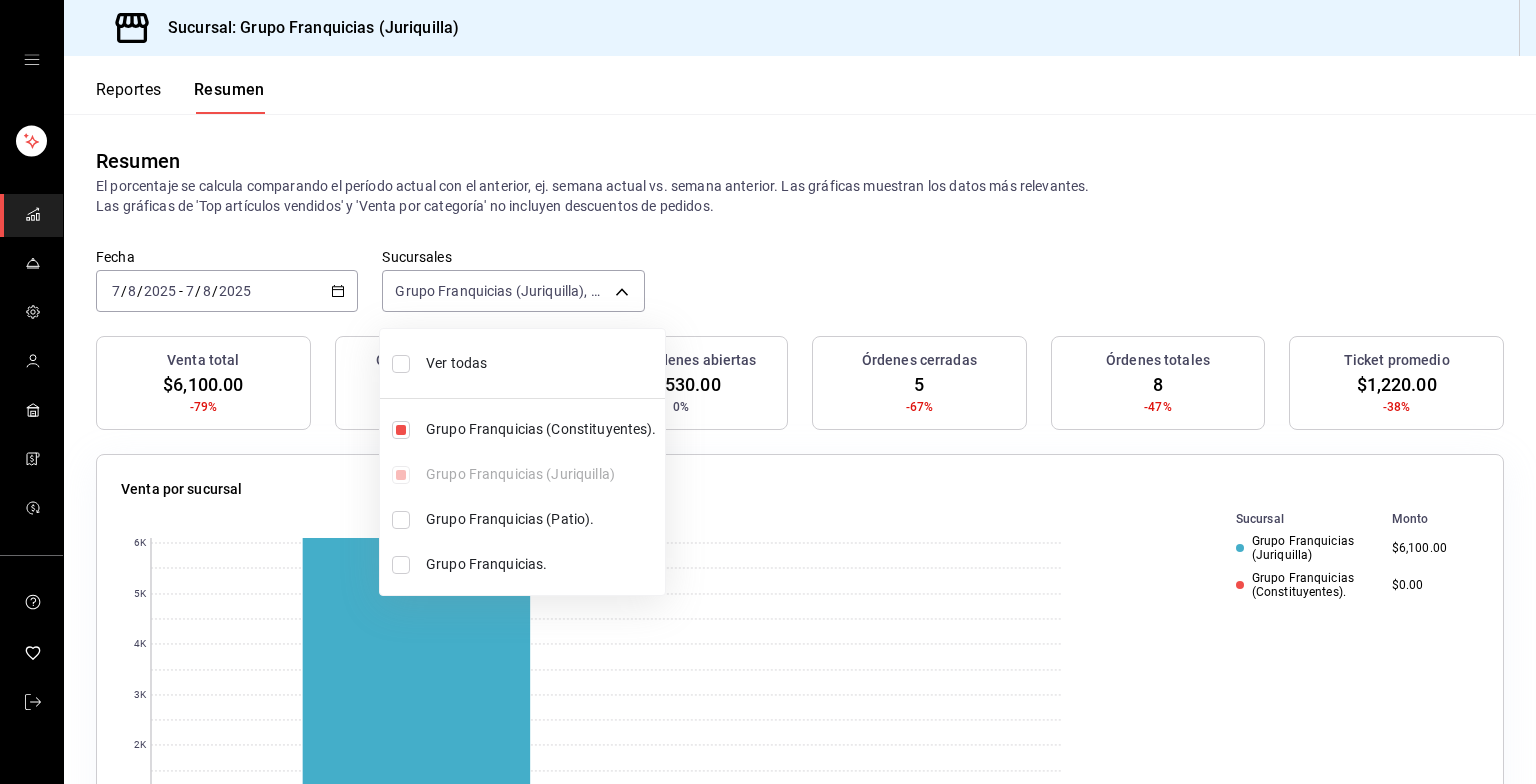 click on "Grupo Franquicias (Patio)." at bounding box center [522, 519] 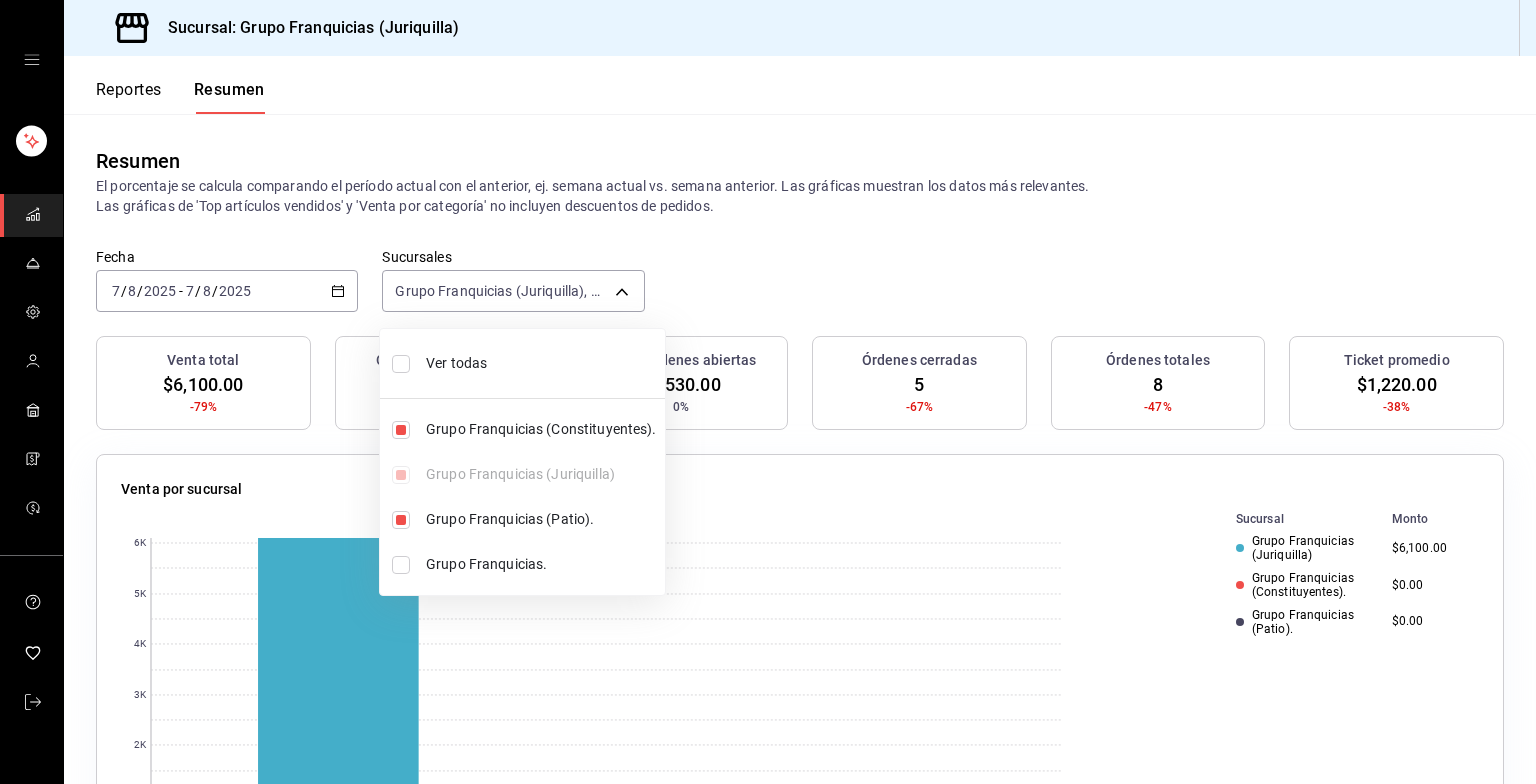 click at bounding box center [768, 392] 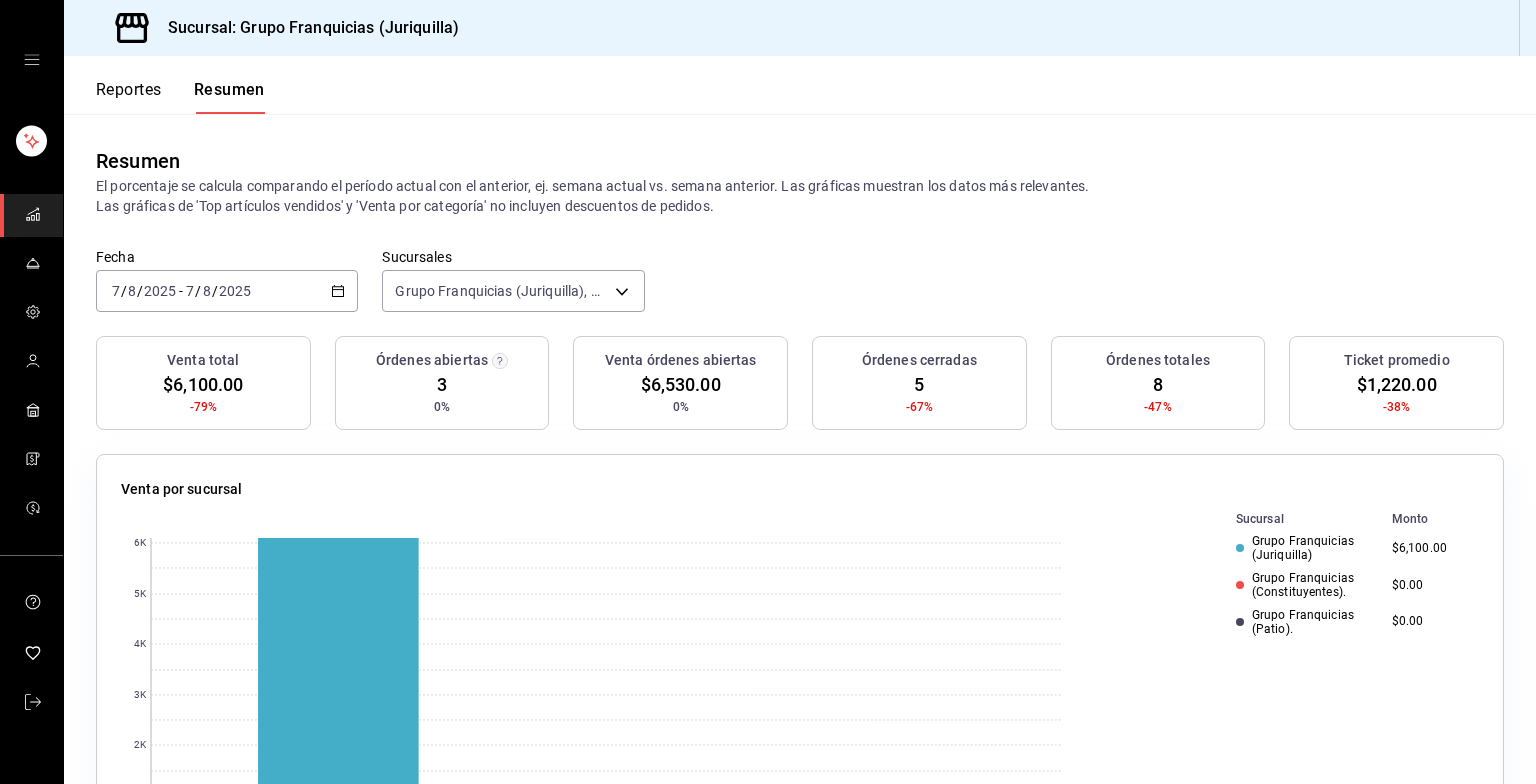 click on "Sucursal: Grupo Franquicias (Juriquilla)" at bounding box center [305, 28] 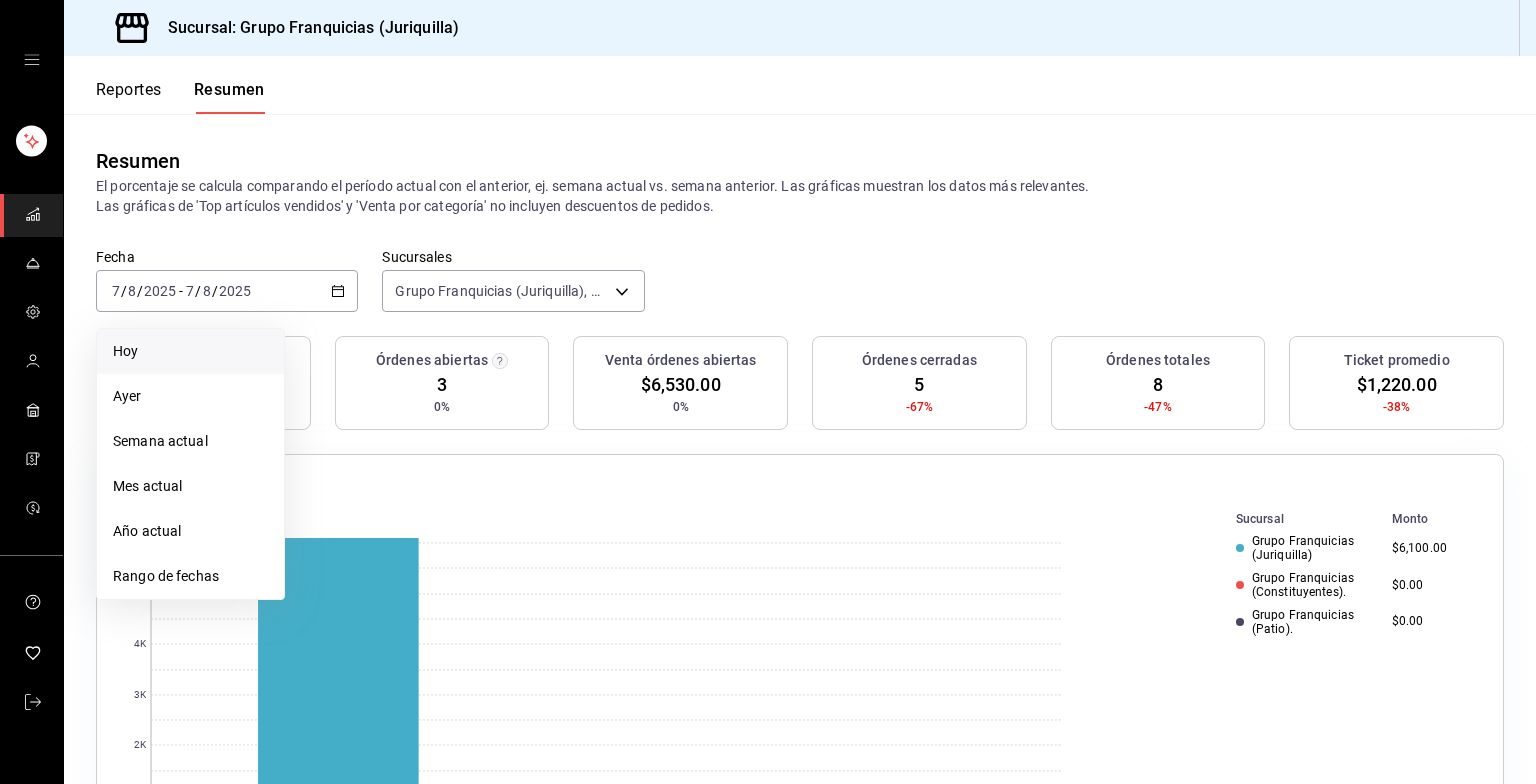 click on "Hoy" at bounding box center [190, 351] 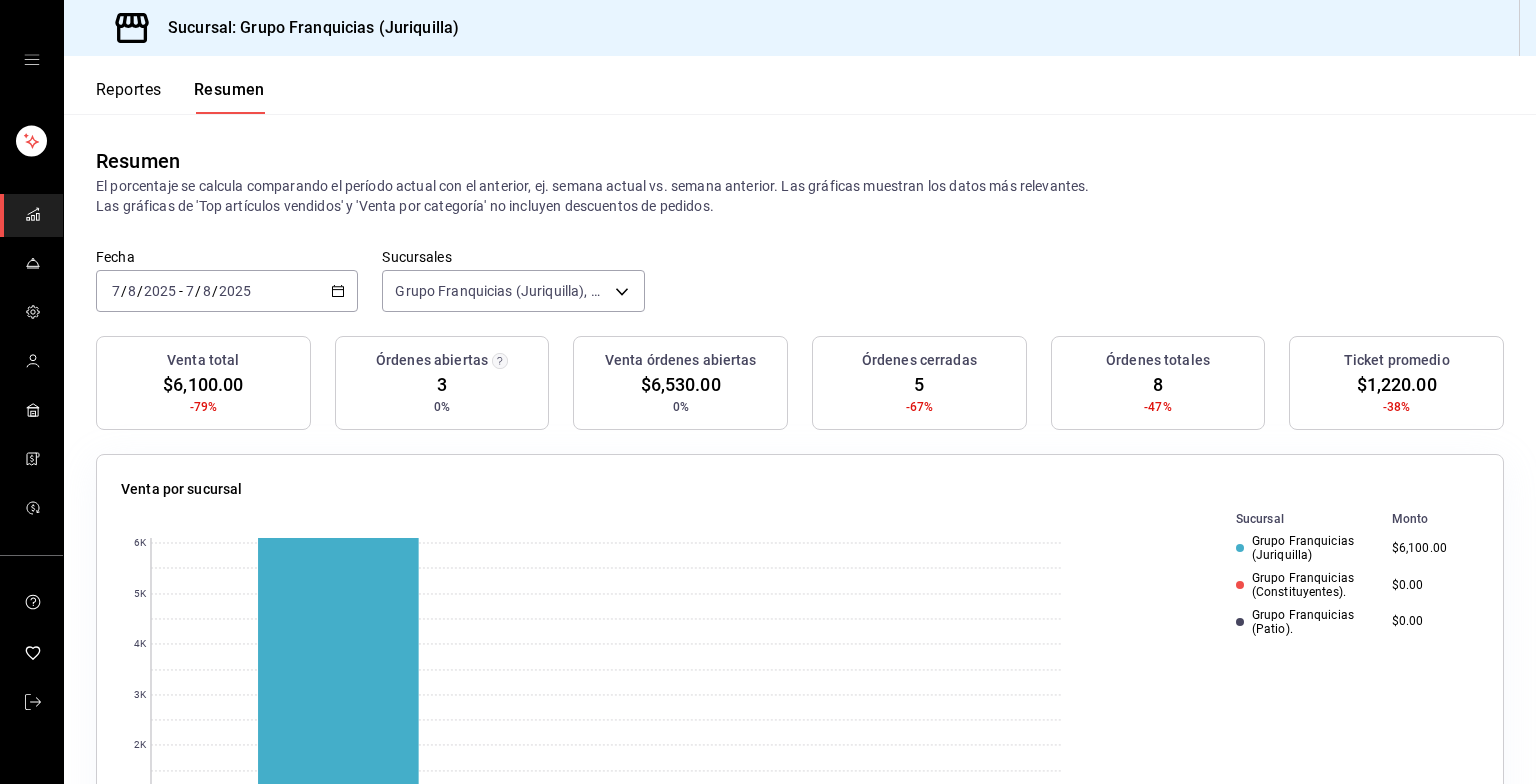 click on "Reportes Resumen" at bounding box center (164, 85) 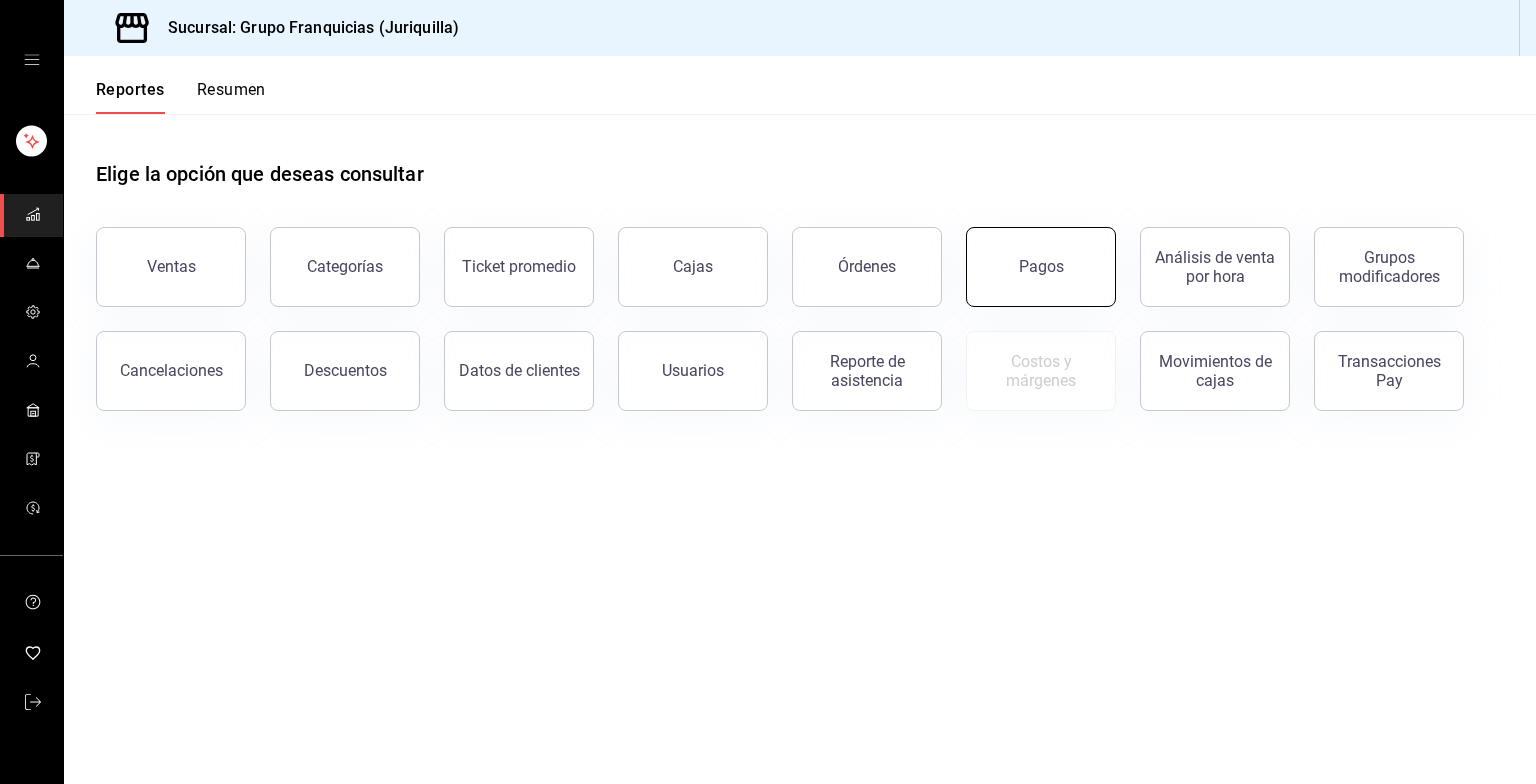 click on "Pagos" at bounding box center (1041, 267) 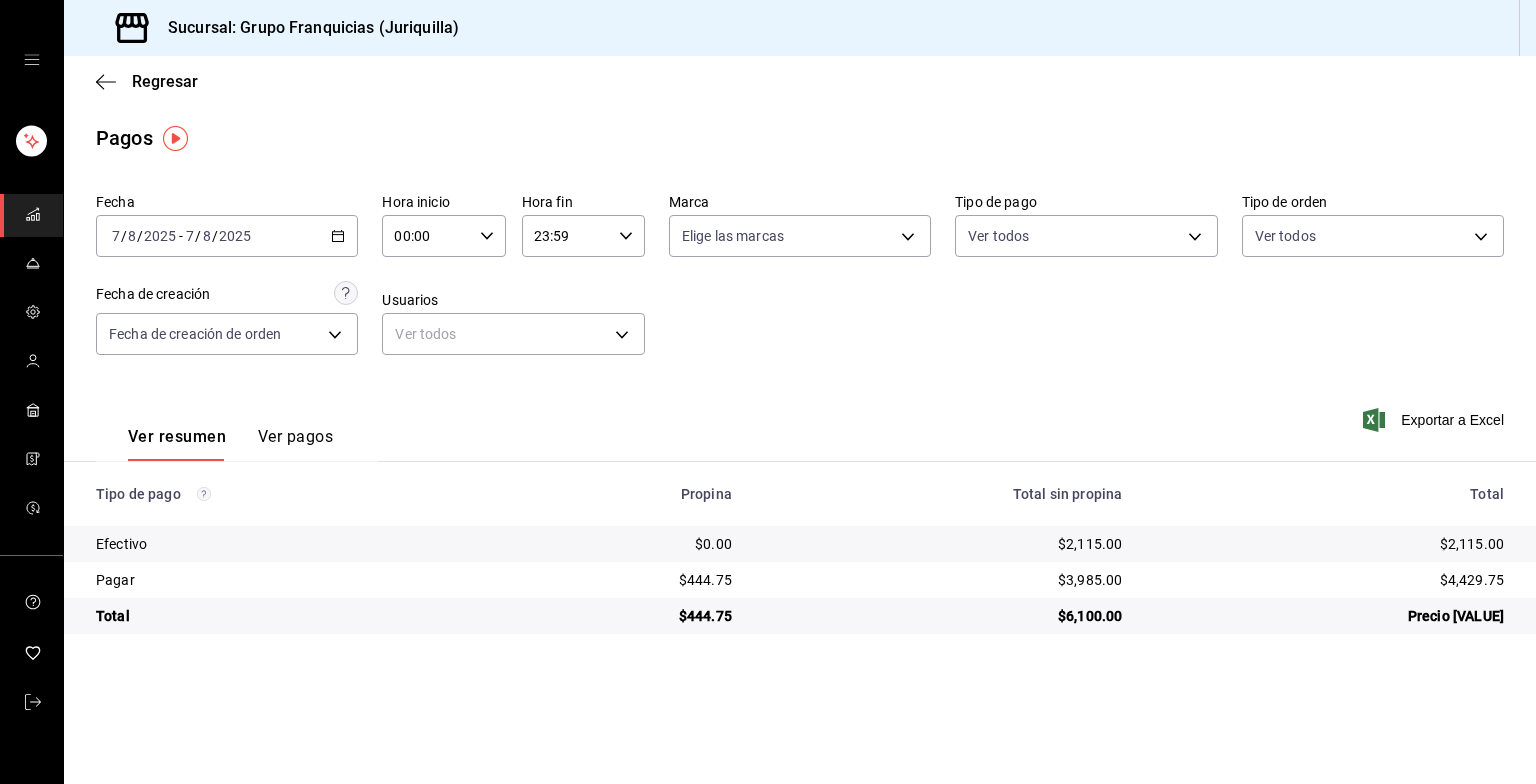click on "2025-08-07 7 / 8 / 2025 - 2025-08-07 7 / 8 / 2025" at bounding box center [227, 236] 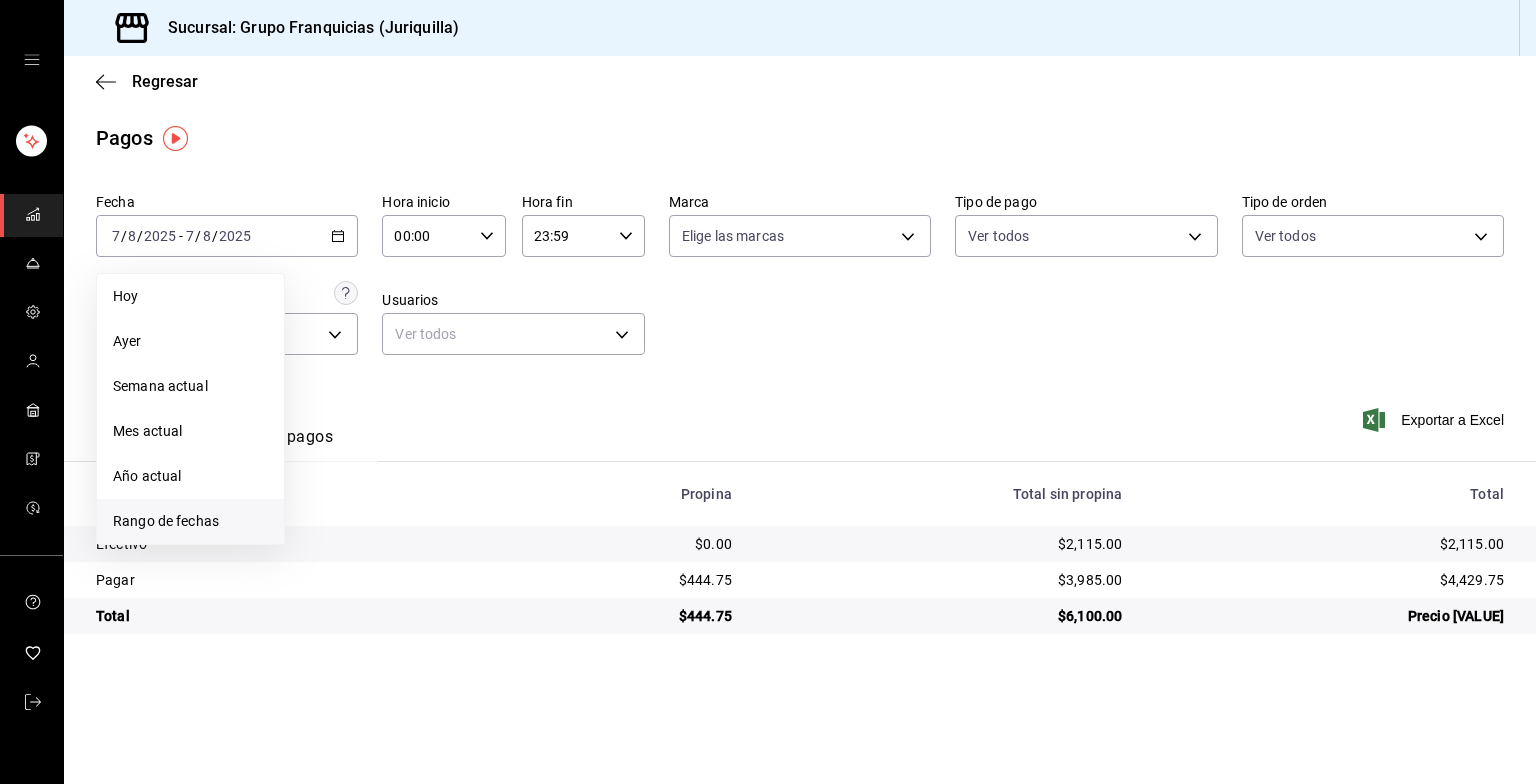 click on "Rango de fechas" at bounding box center (190, 521) 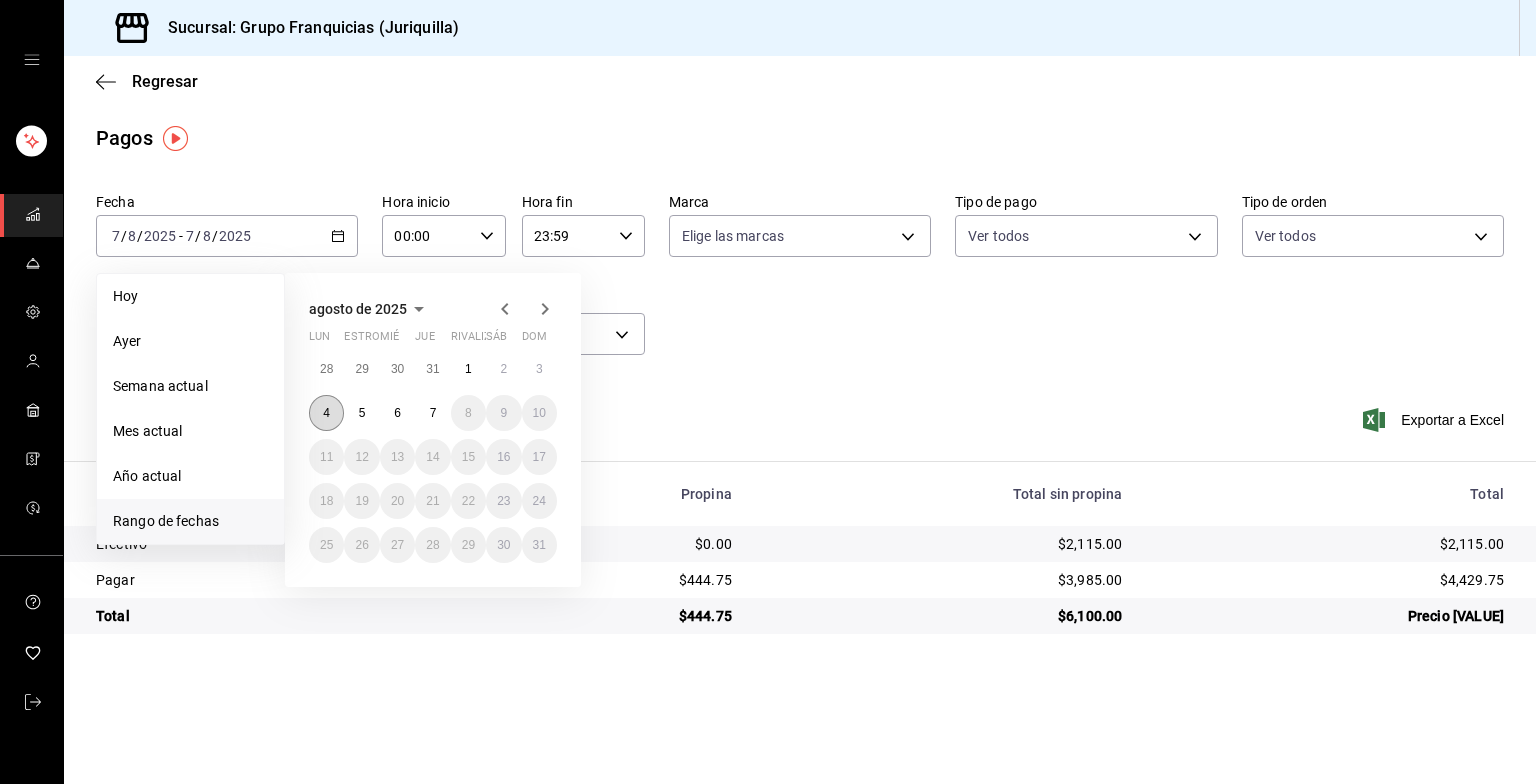 click on "4" at bounding box center (326, 413) 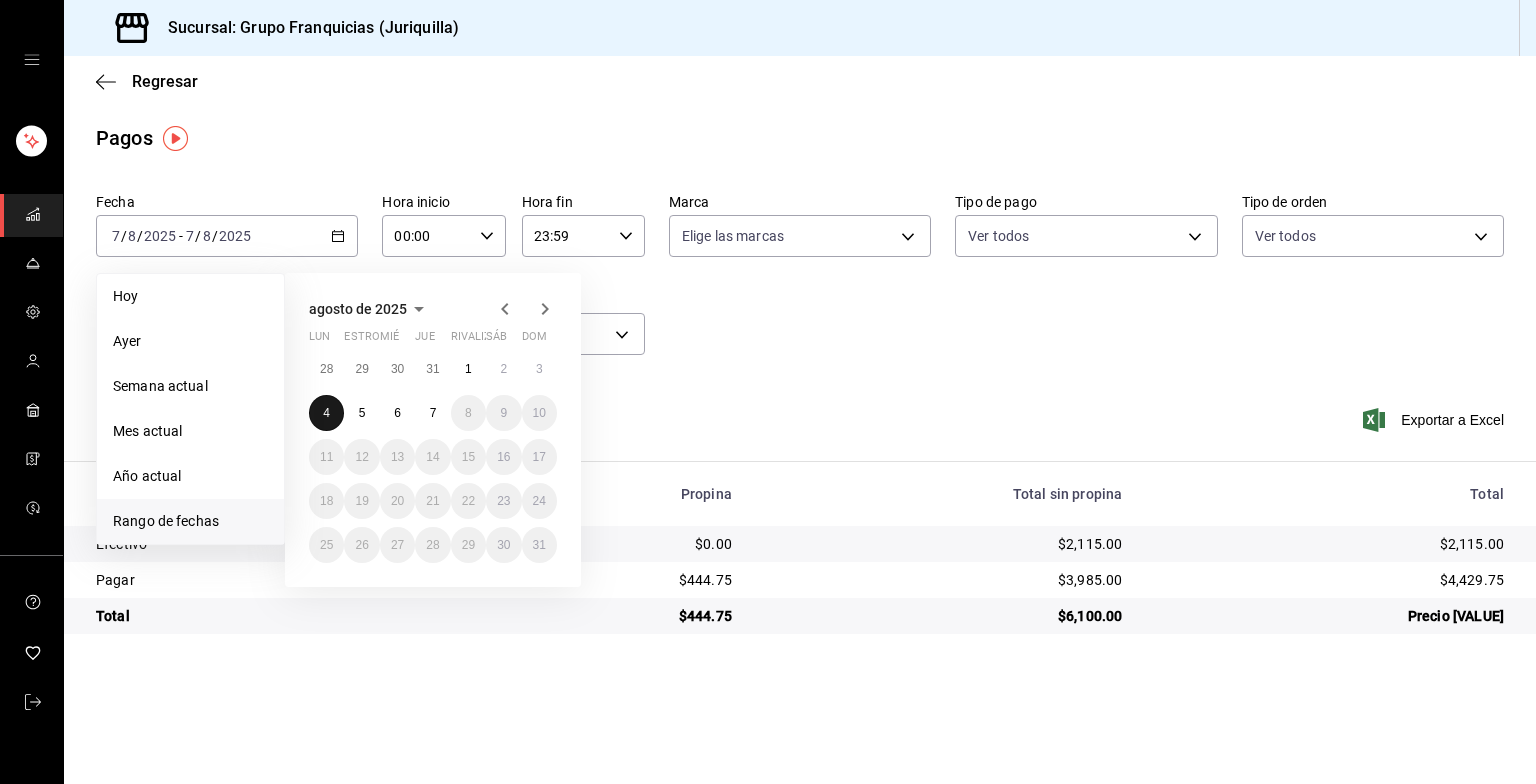 click on "4" at bounding box center [326, 413] 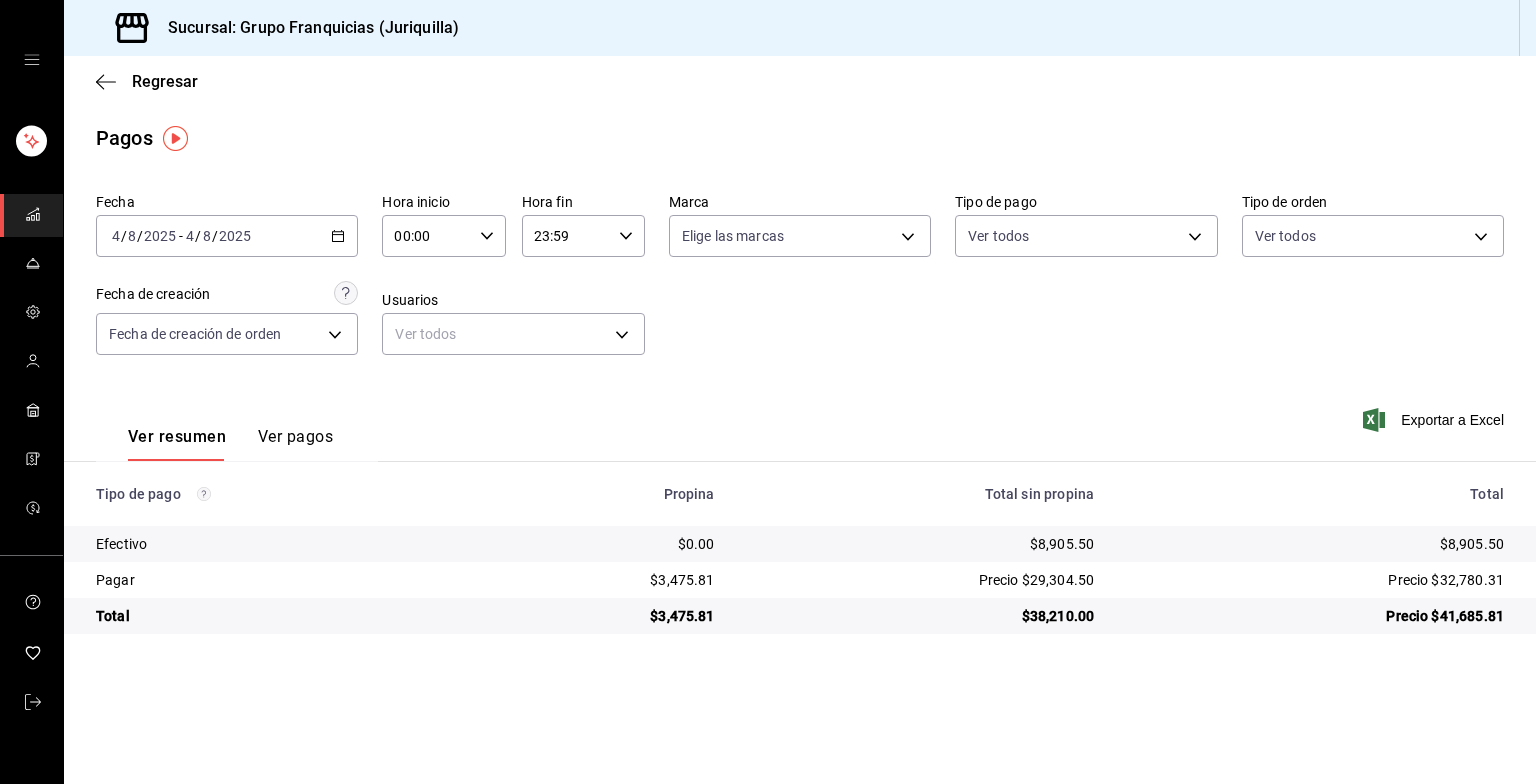 click on "Ver pagos" at bounding box center [295, 444] 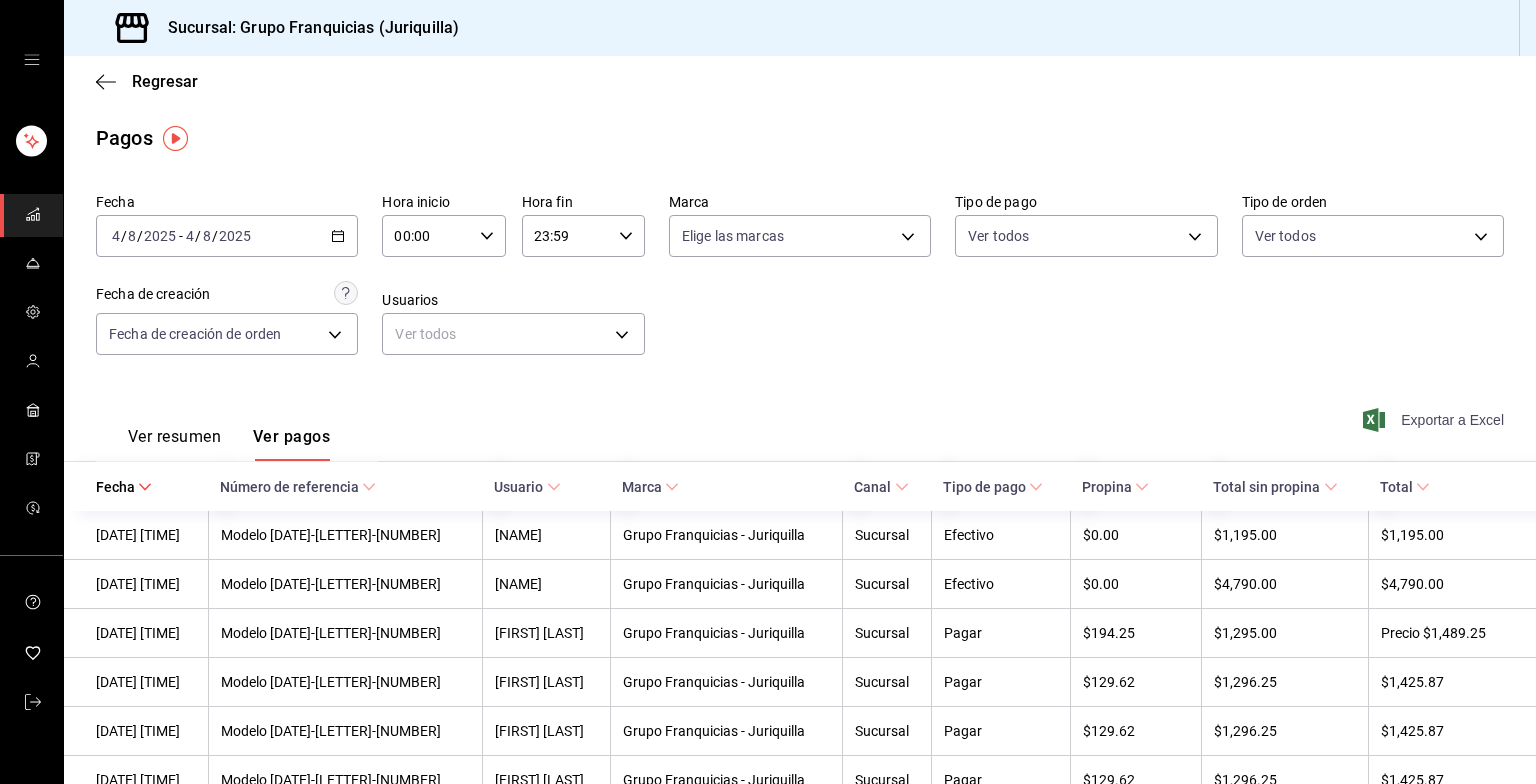 click on "Exportar a Excel" at bounding box center (1452, 420) 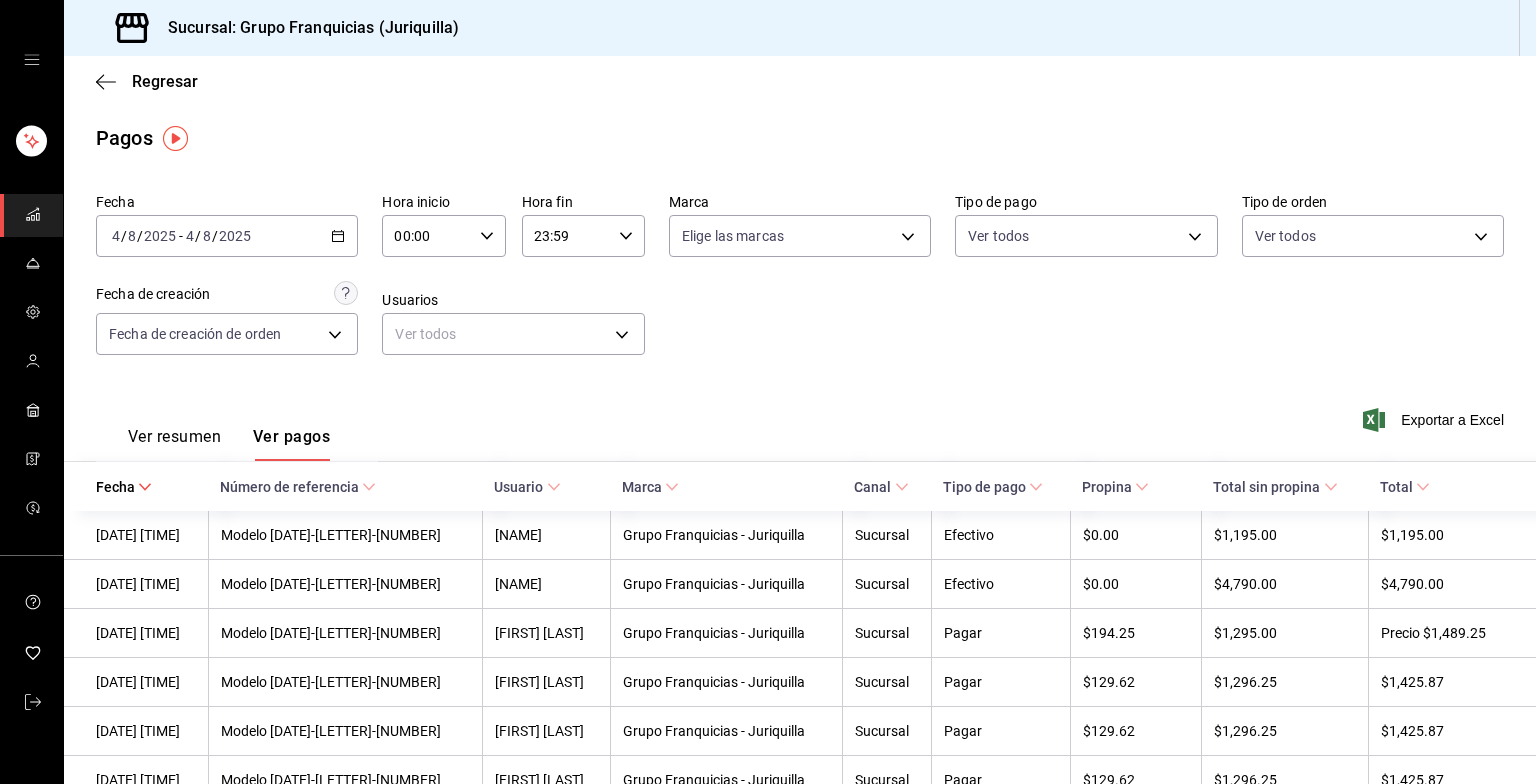 click on "2025-08-04 4 / 8 / 2025 - 2025-08-04 4 / 8 / 2025" at bounding box center [227, 236] 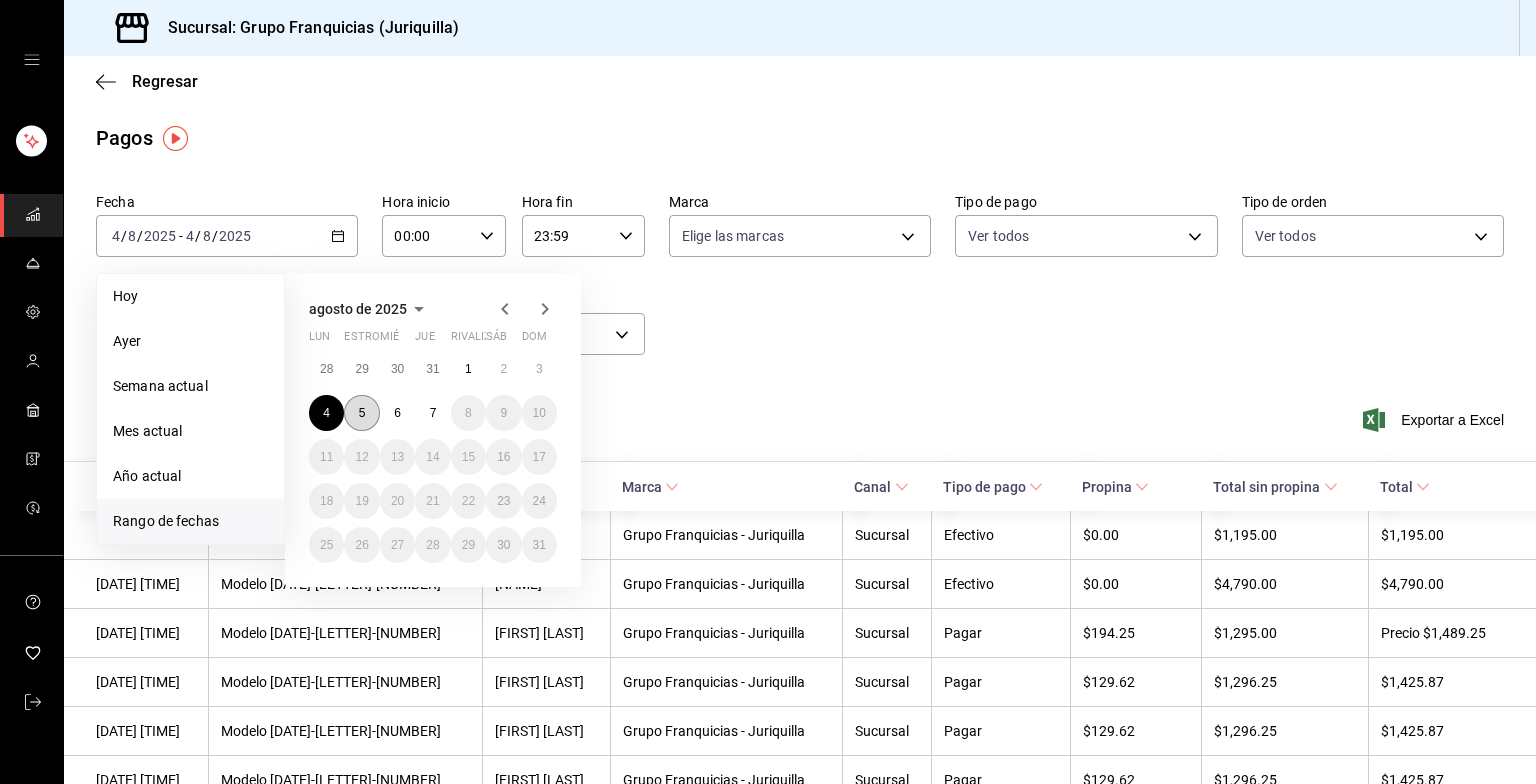 click on "5" at bounding box center (361, 413) 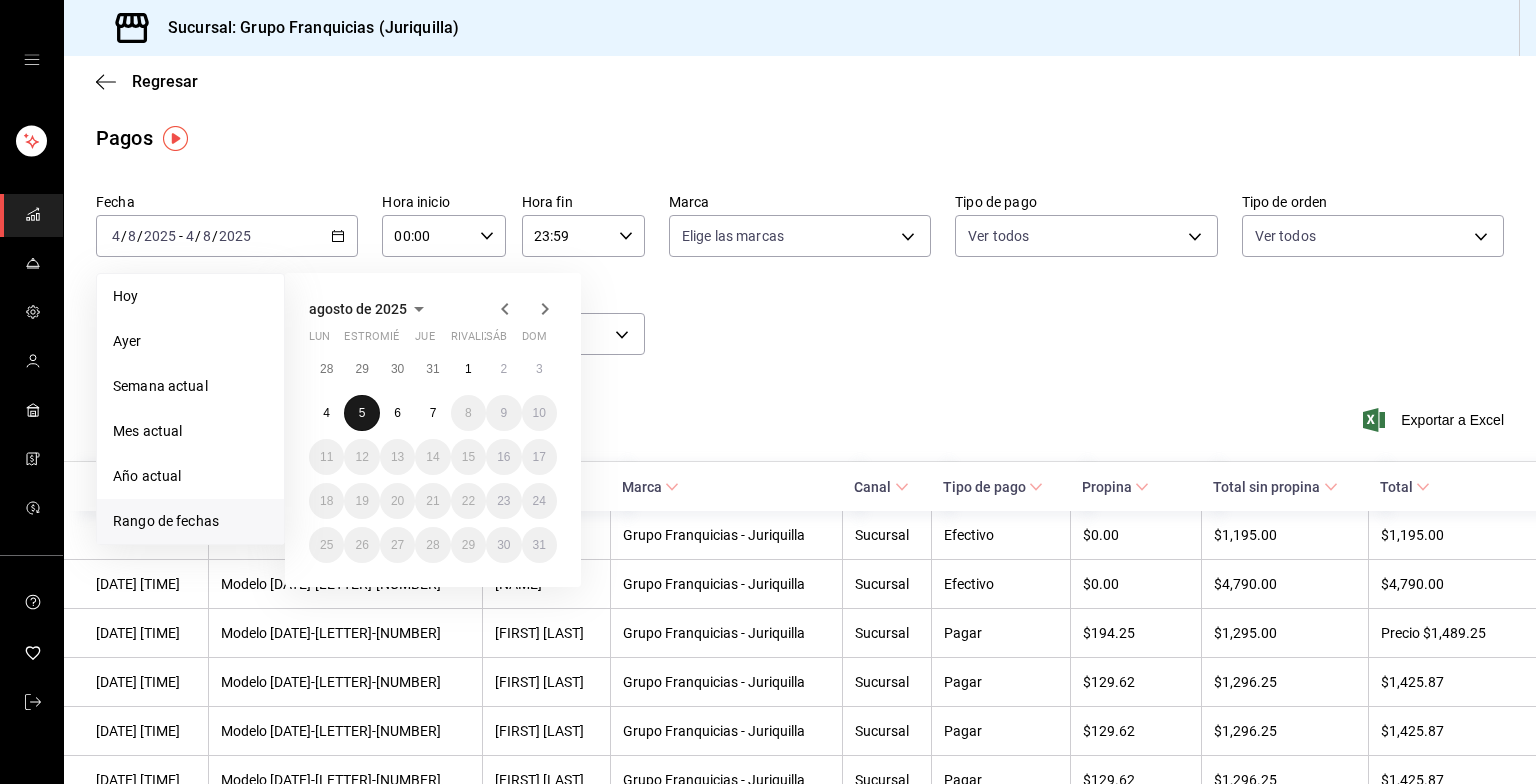 click on "5" at bounding box center [361, 413] 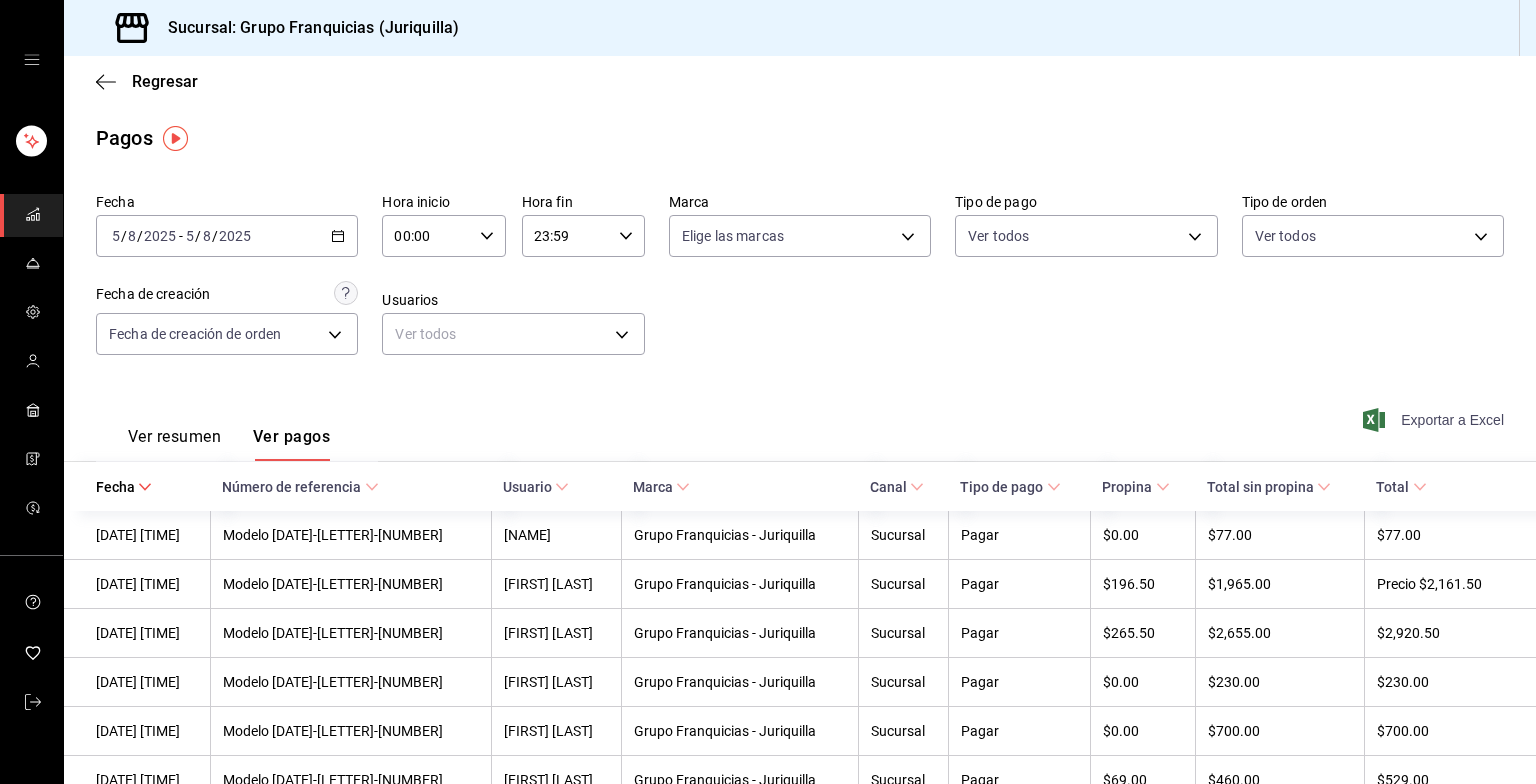 click on "Exportar a Excel" at bounding box center (1452, 420) 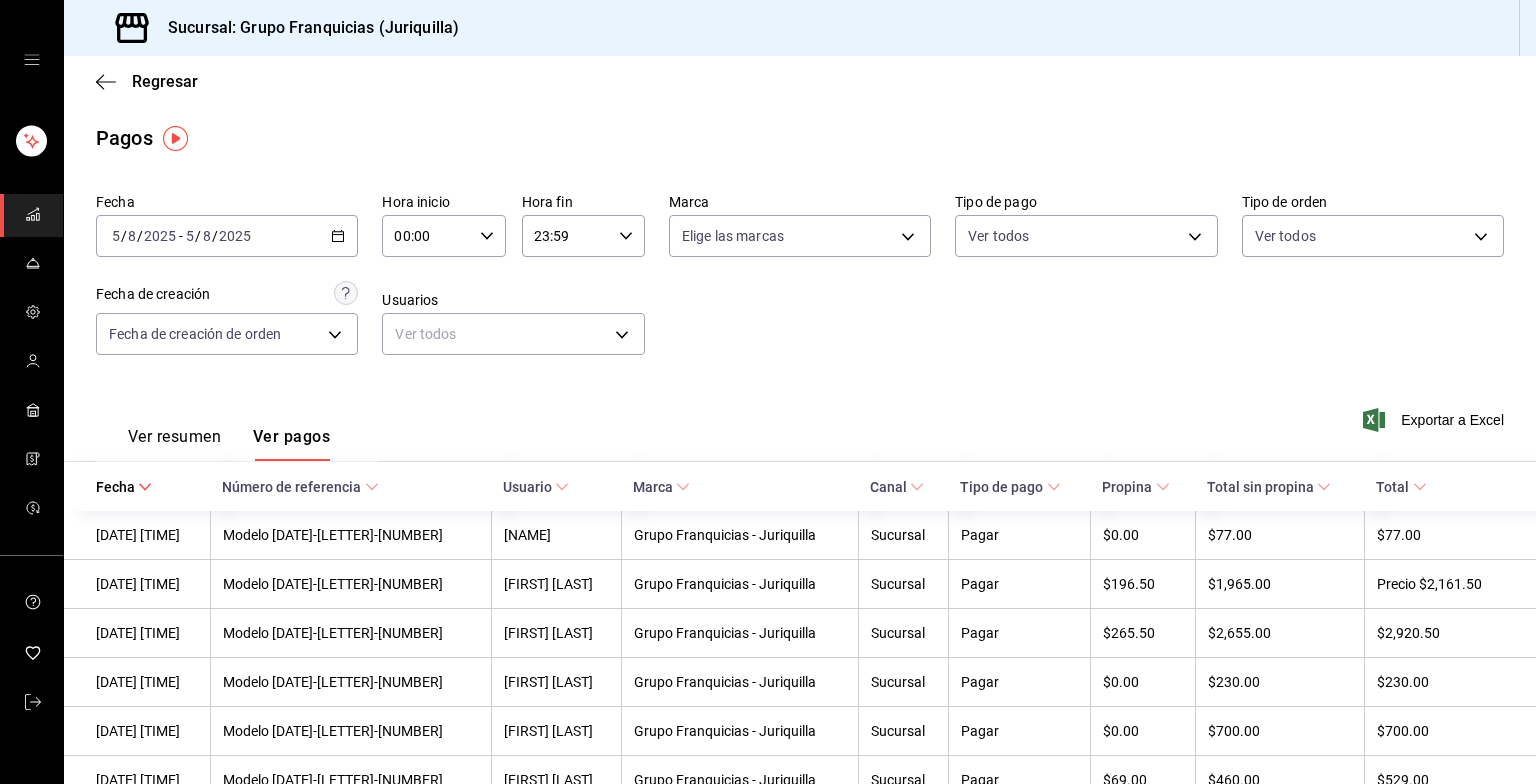 click on "2025-08-05 5 / 8 / 2025 - 2025-08-05 5 / 8 / 2025" at bounding box center (227, 236) 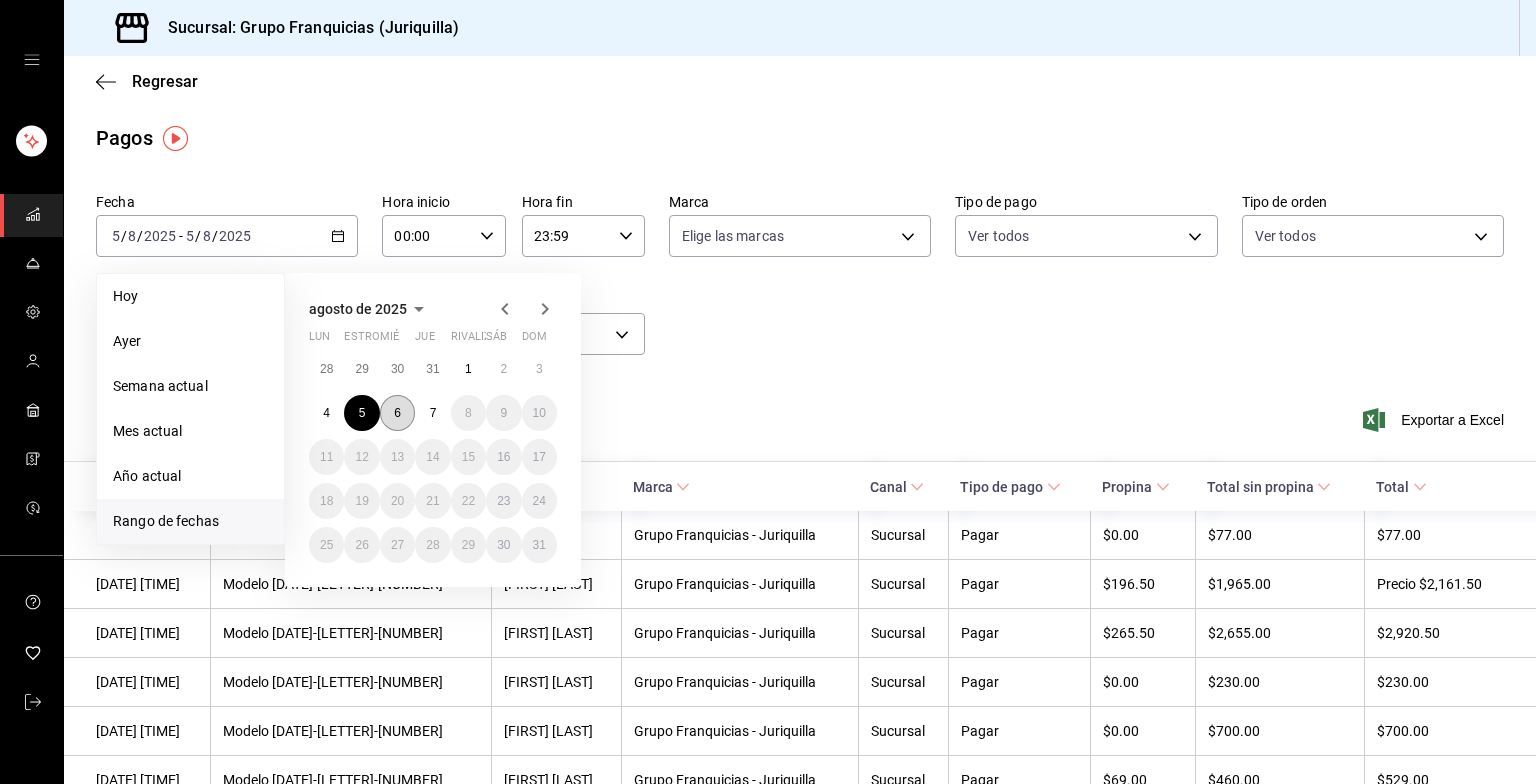 click on "6" at bounding box center [397, 413] 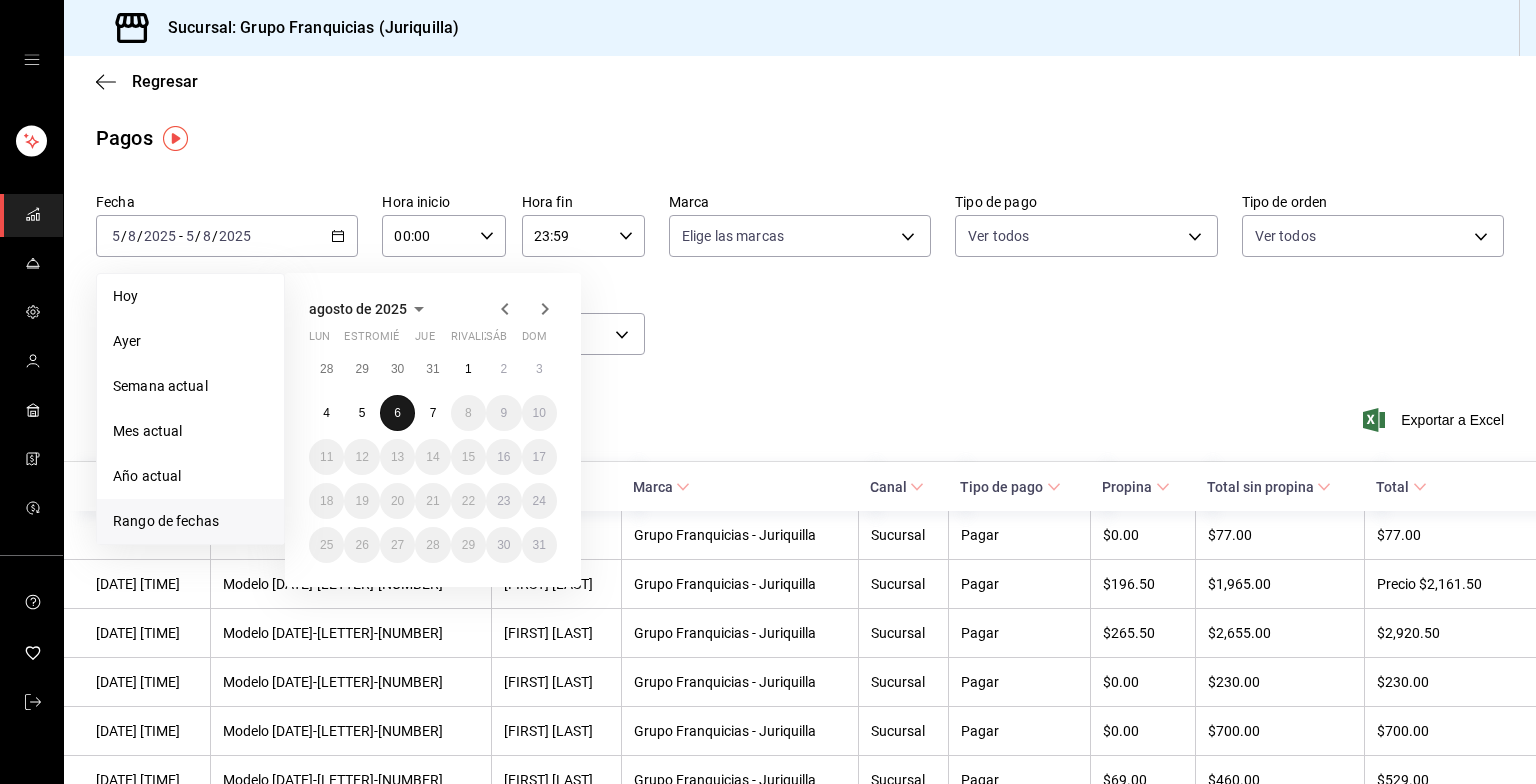 click on "6" at bounding box center [397, 413] 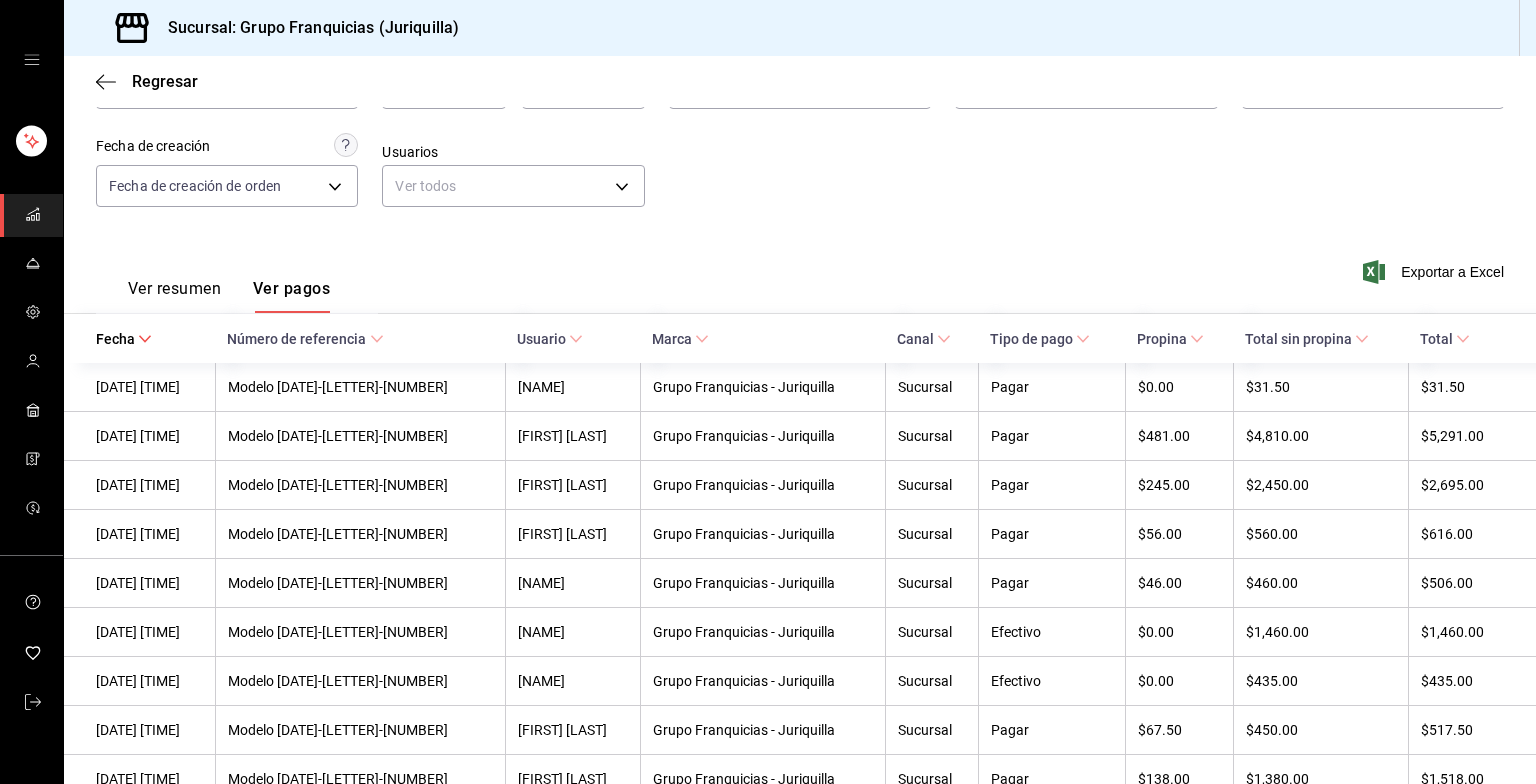 scroll, scrollTop: 148, scrollLeft: 0, axis: vertical 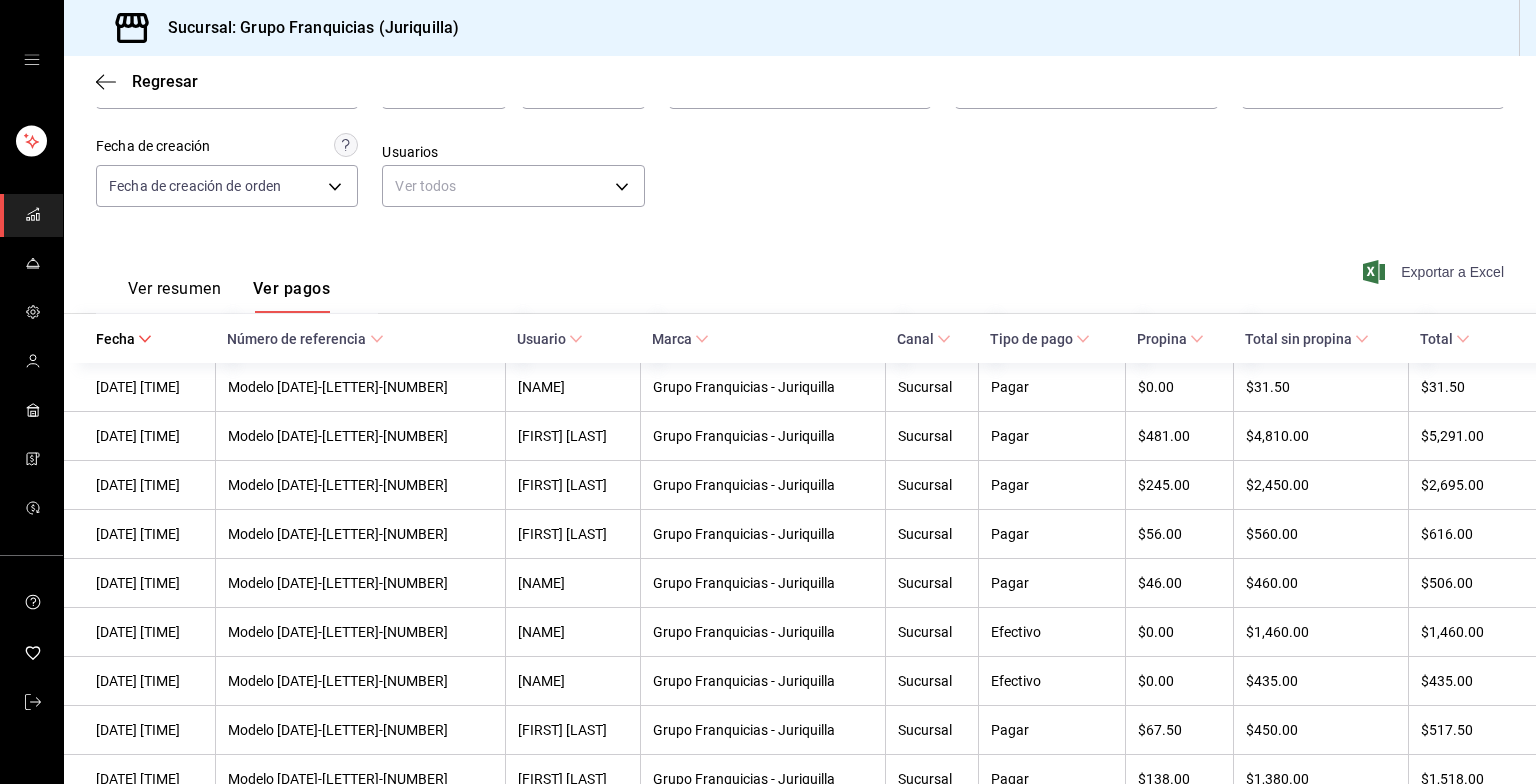 click on "Exportar a Excel" at bounding box center [1452, 272] 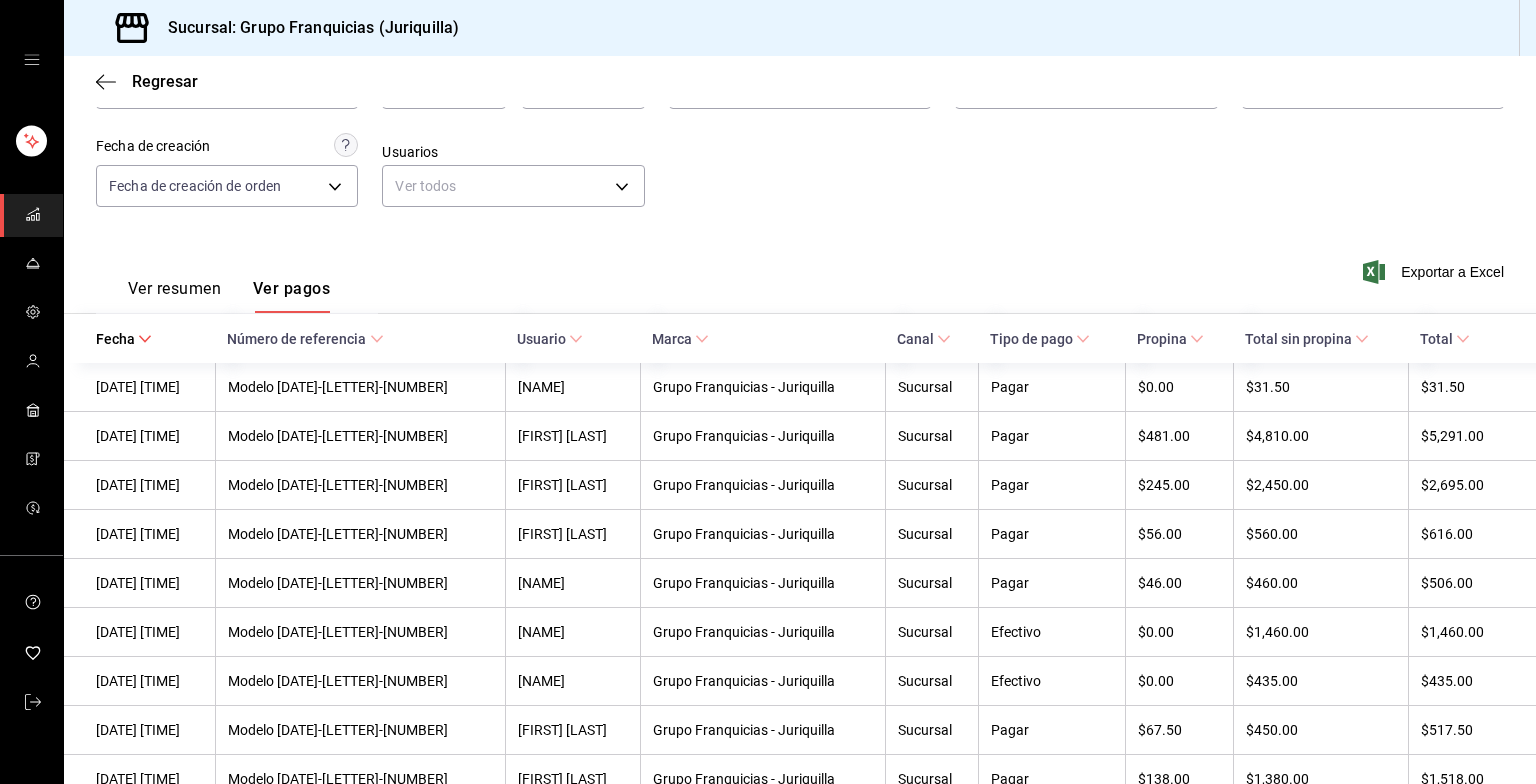 click on "Fecha 2025-08-06 6 / 8 / 2025 - 2025-08-06 6 / 8 / 2025 Hora inicio 00:00 Hora inicio Hora fin 23:59 Hora fin Marca Elige las marcas Tipo de pago Ver todos Tipo de orden Ver todos Fecha de creación   Fecha de creación de orden ORDER Usuarios Ver todos null" at bounding box center [800, 134] 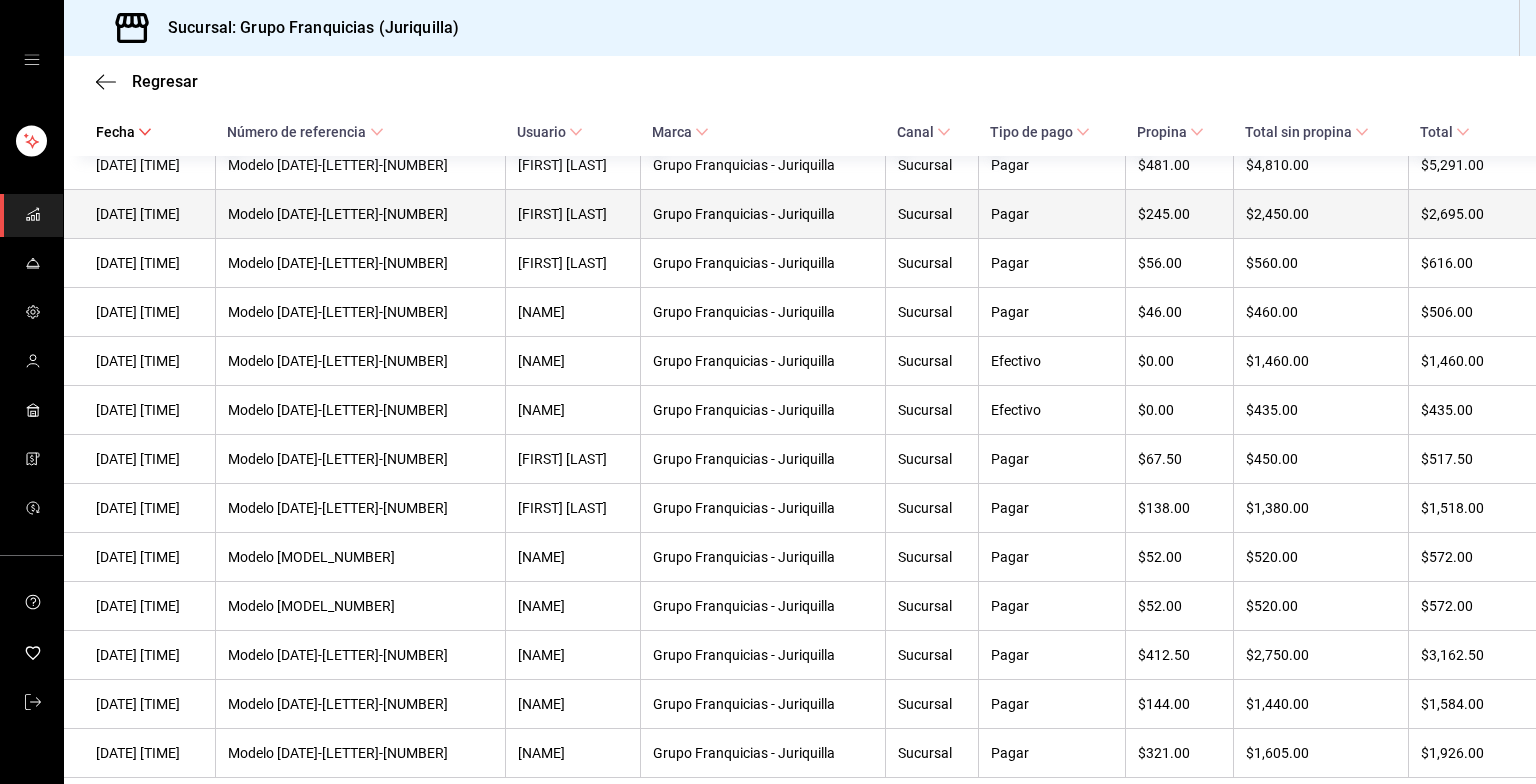 scroll, scrollTop: 0, scrollLeft: 0, axis: both 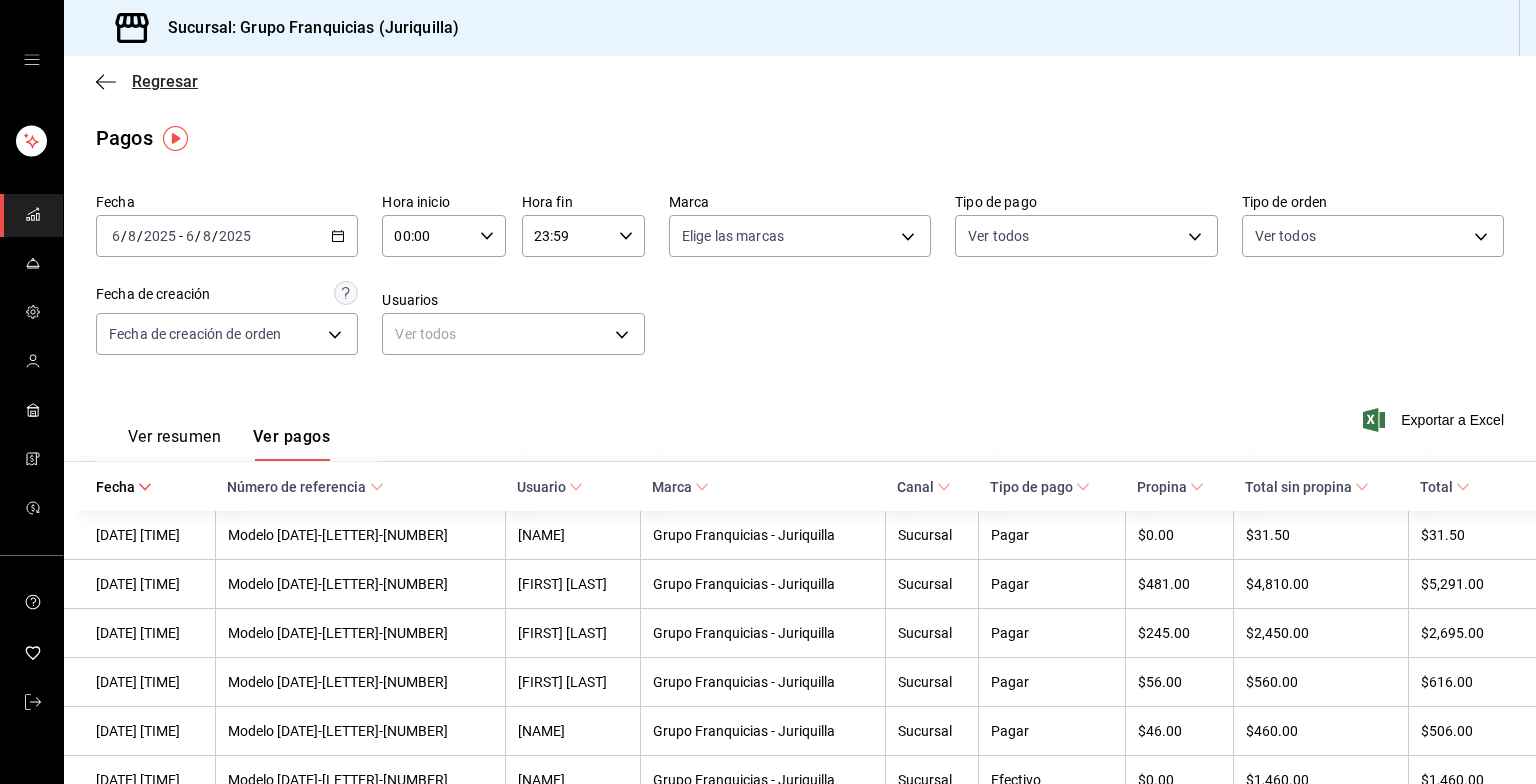 click 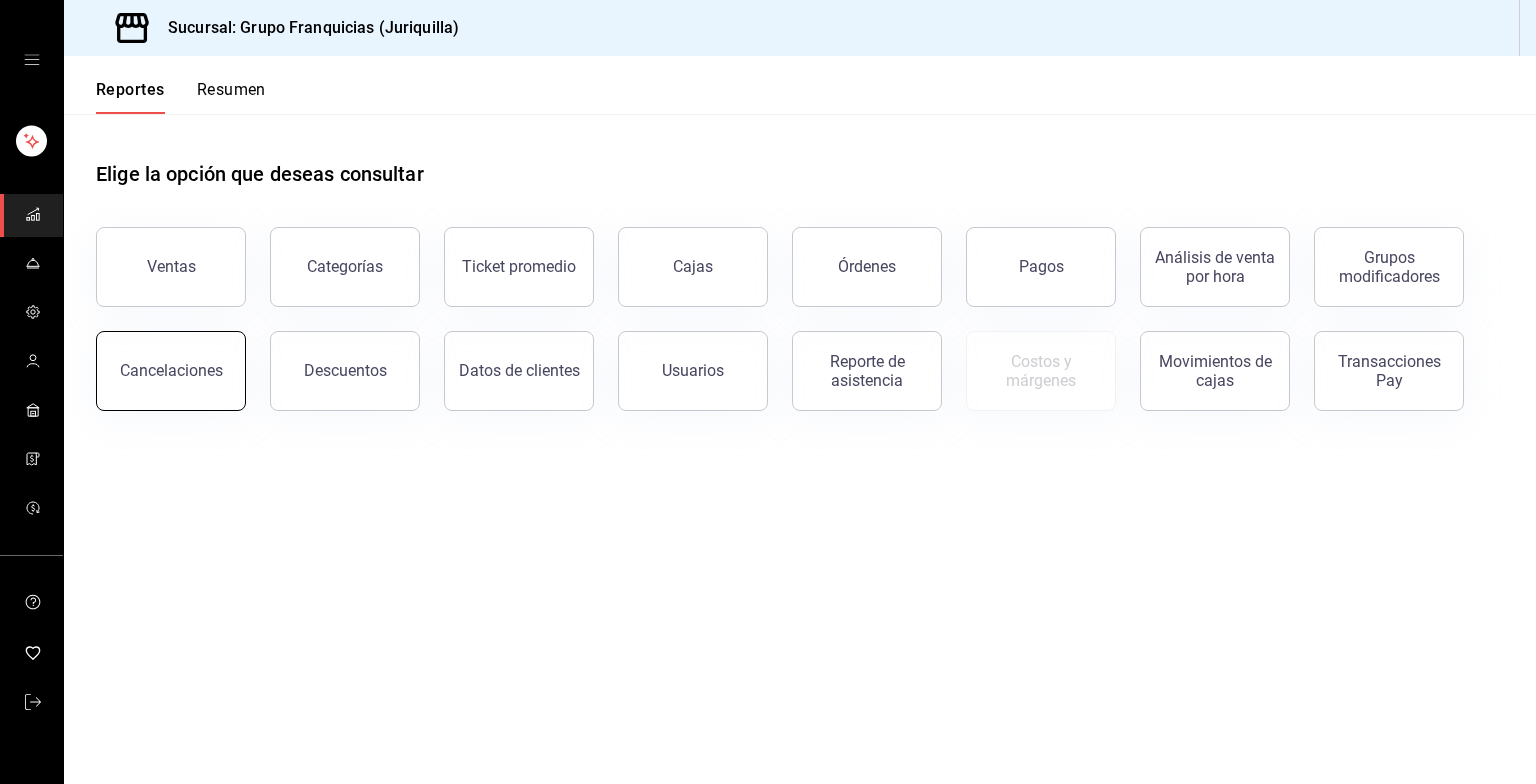 click on "Cancelaciones" at bounding box center [171, 371] 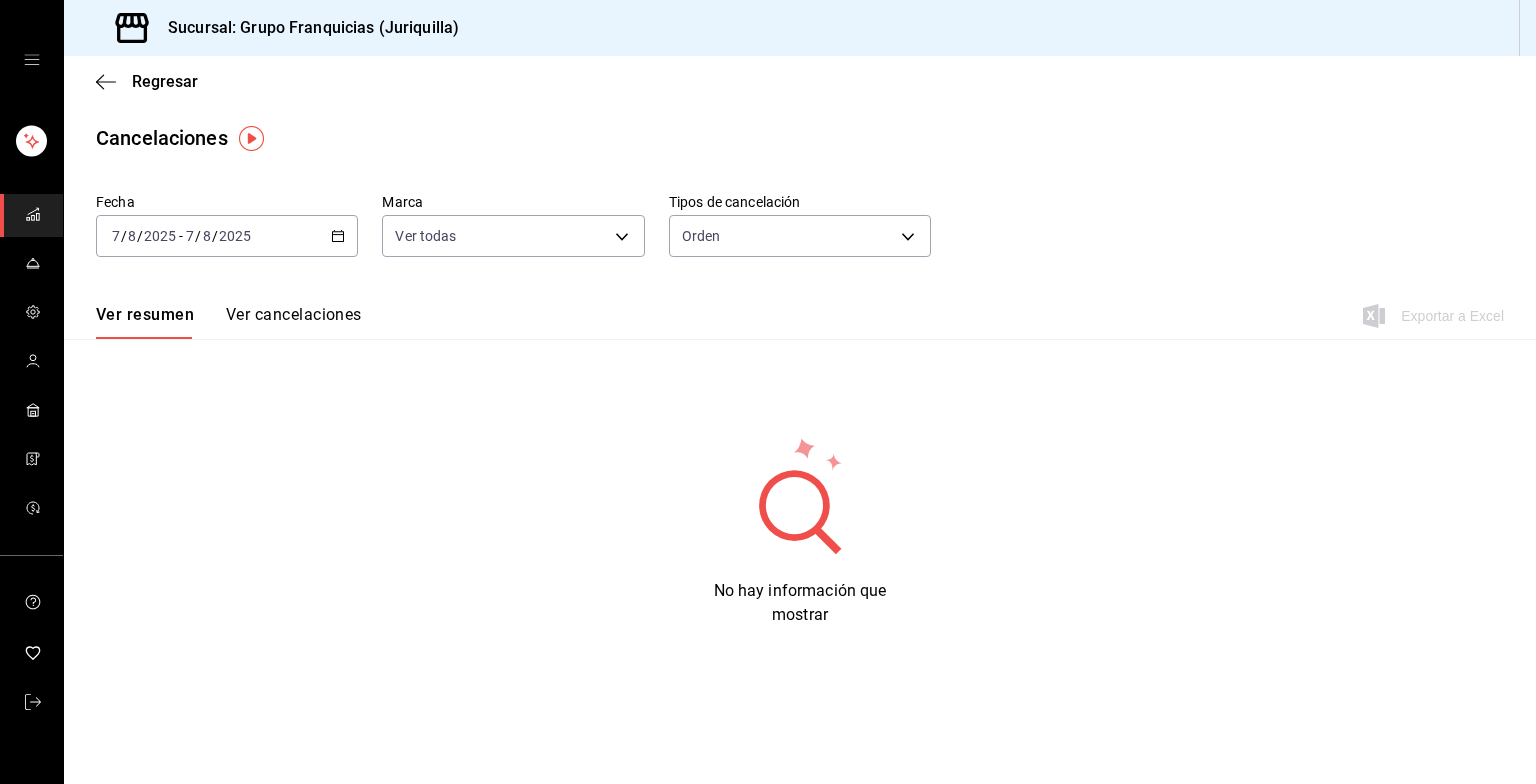 click on "Ver cancelaciones" at bounding box center (294, 322) 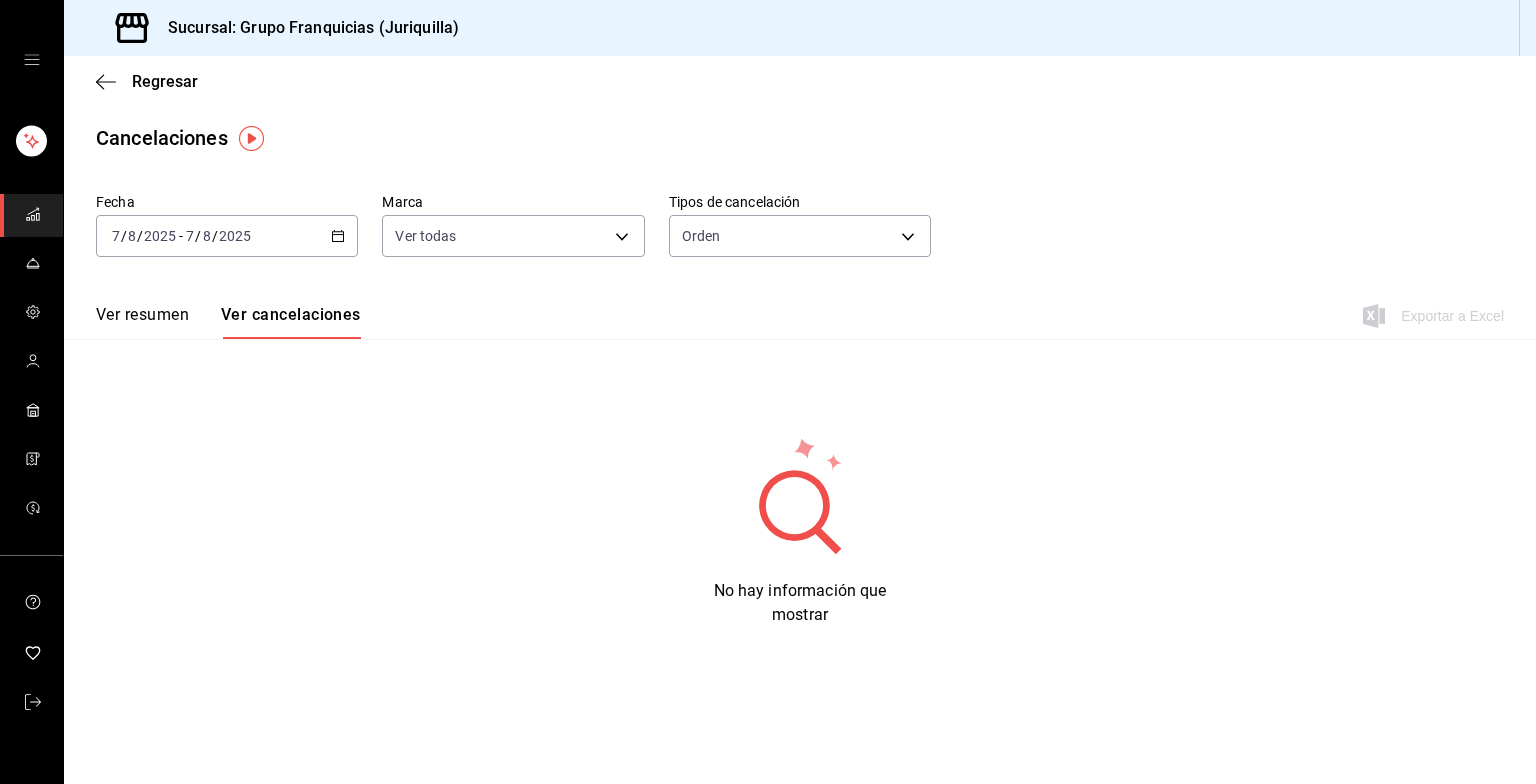 click on "2025-08-07 7 / 8 / 2025 - 2025-08-07 7 / 8 / 2025" at bounding box center [227, 236] 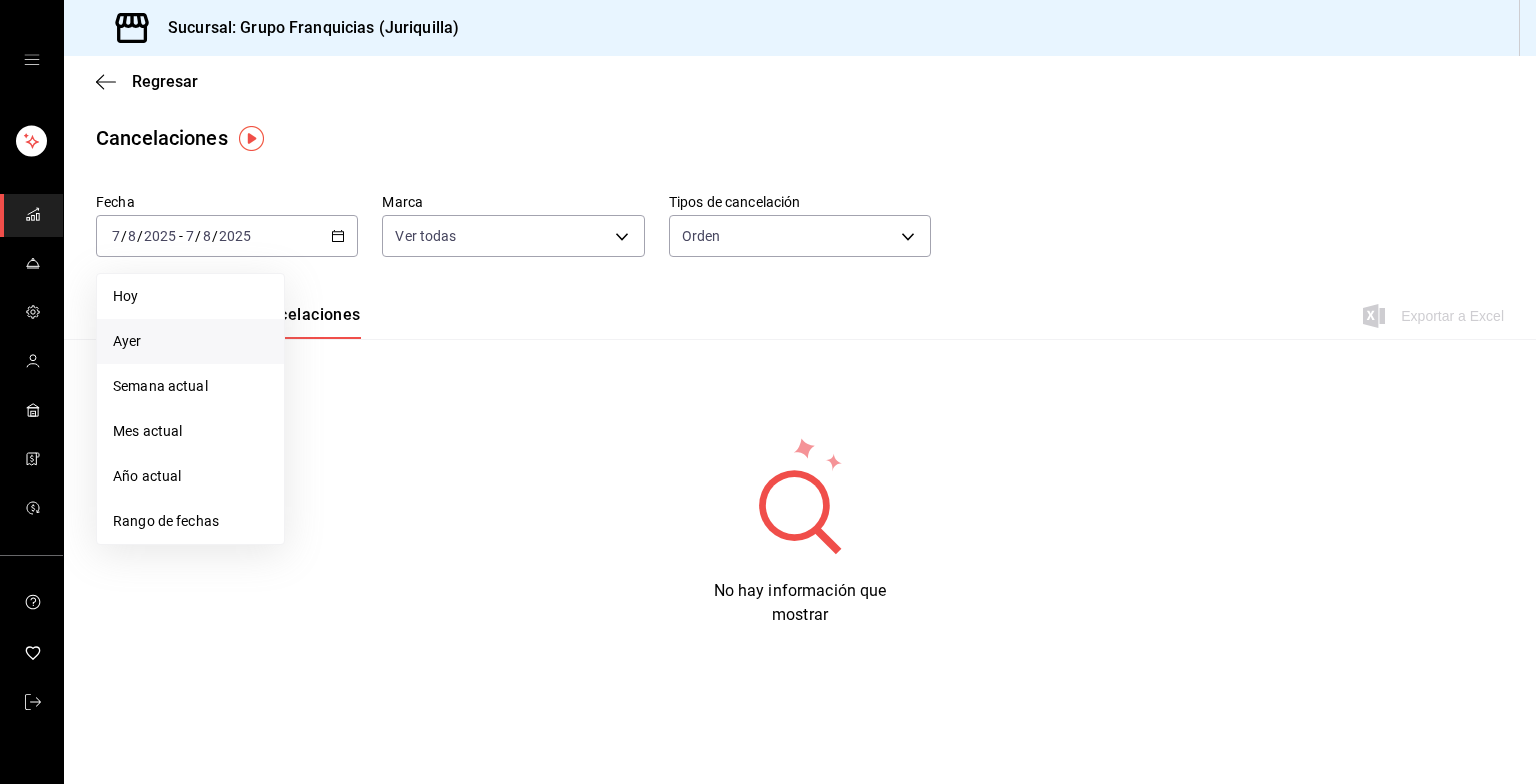 click on "Ayer" at bounding box center (190, 341) 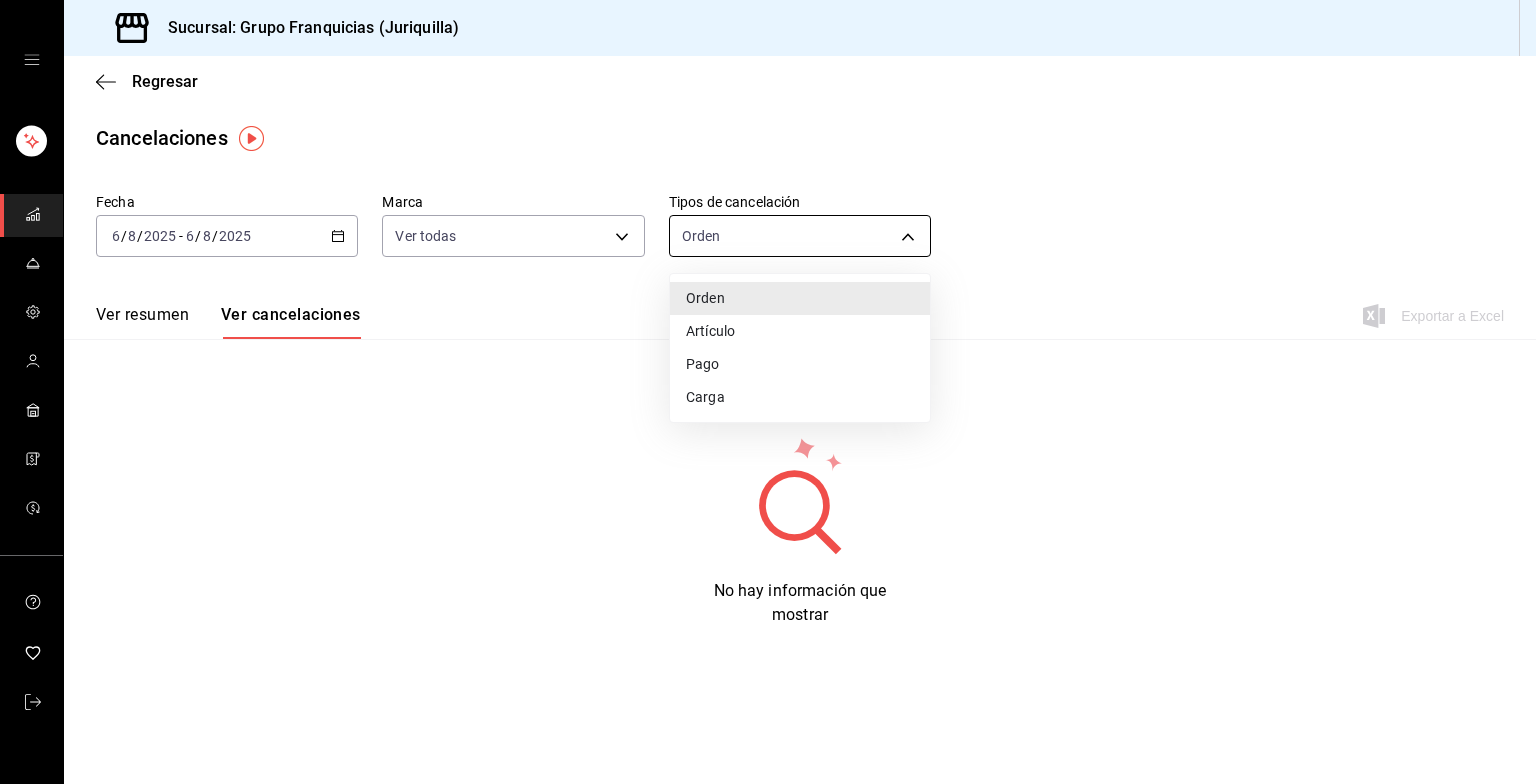 click on "Sucursal: Grupo Franquicias (Juriquilla) Regresar Cancelaciones Fecha [DATE] [DATE] - [DATE] [DATE] Marca Ver todas [object Object] Tipos de cancelación Orden ORDER Ver resumen Ver cancelaciones Exportar a Excel No hay información que mostrar GANA 1 MES GRATIS EN TU SUSCRIPCIÓN AQUÍ ¿Recuerdas cómo empezó tu restaurante?
Hoy puedes ayudar a un colega a tener el mismo cambio que tú viviste.
Recomienda Parrot directamente desde tu Portal Administrador.
Es fácil y rápido.
🎁 Por cada restaurante que se una, ganas 1 mes gratis. Ver video tutorial Ir a video Visitar centro de ayuda ([PHONE]) [EMAIL] Visitar centro de ayuda ([PHONE]) [EMAIL] Orden Artículo Pago Carga" at bounding box center (768, 392) 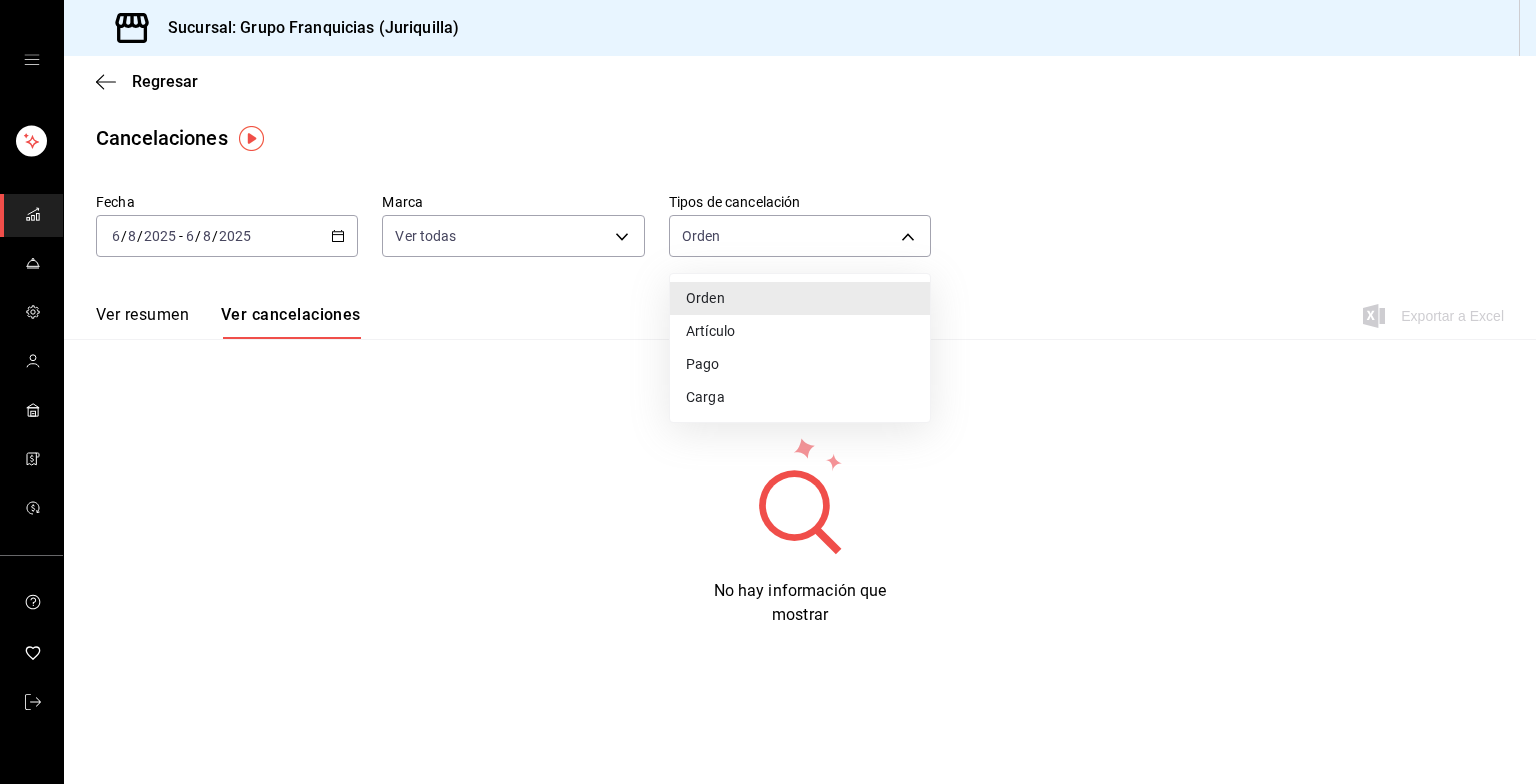 click on "Pago" at bounding box center [800, 364] 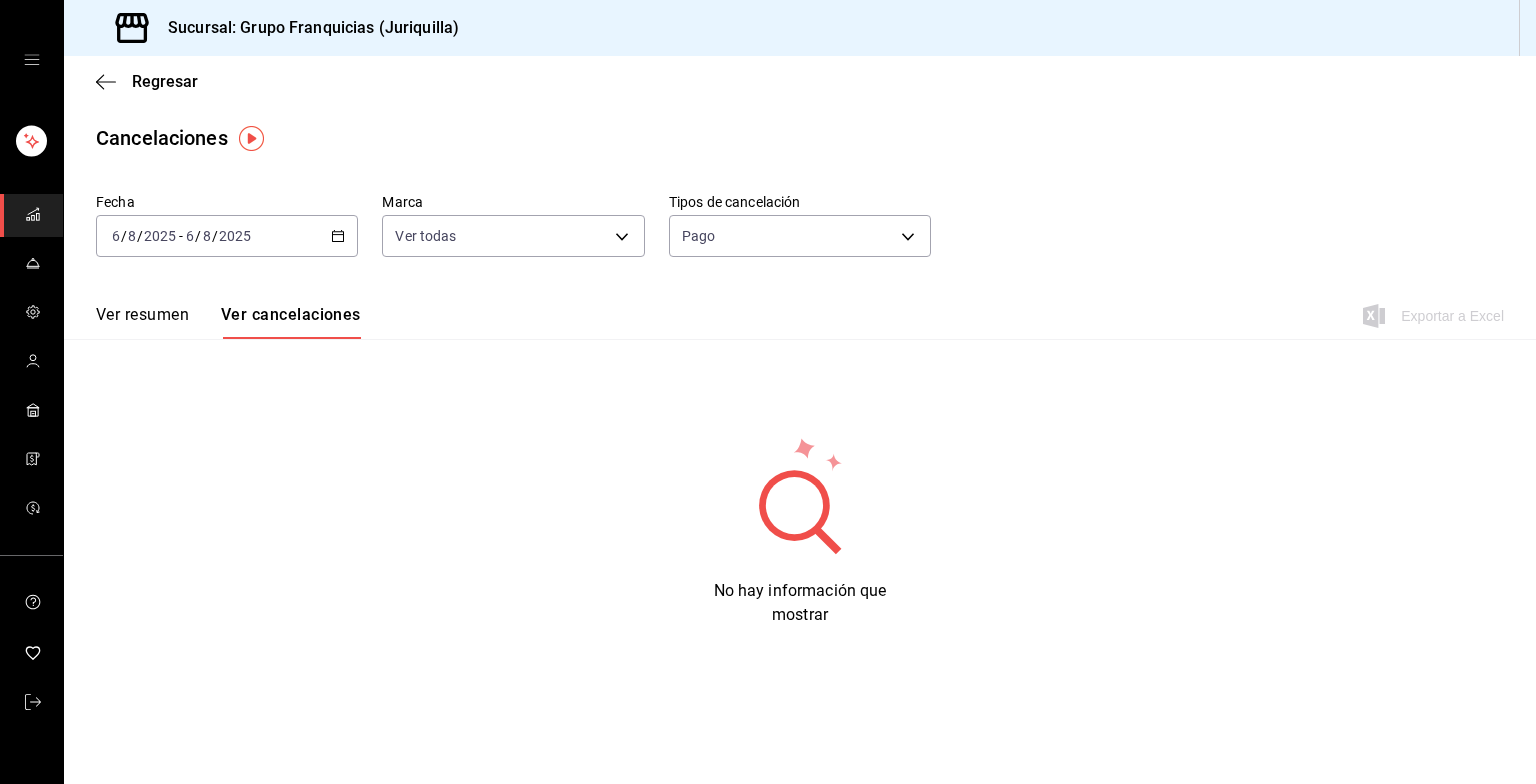 click on "Fecha [DATE] [DATE] - [DATE] [DATE] Marca Ver todas [object Object] Tipos de cancelación Pago ORDER_PAYMENT" at bounding box center (800, 233) 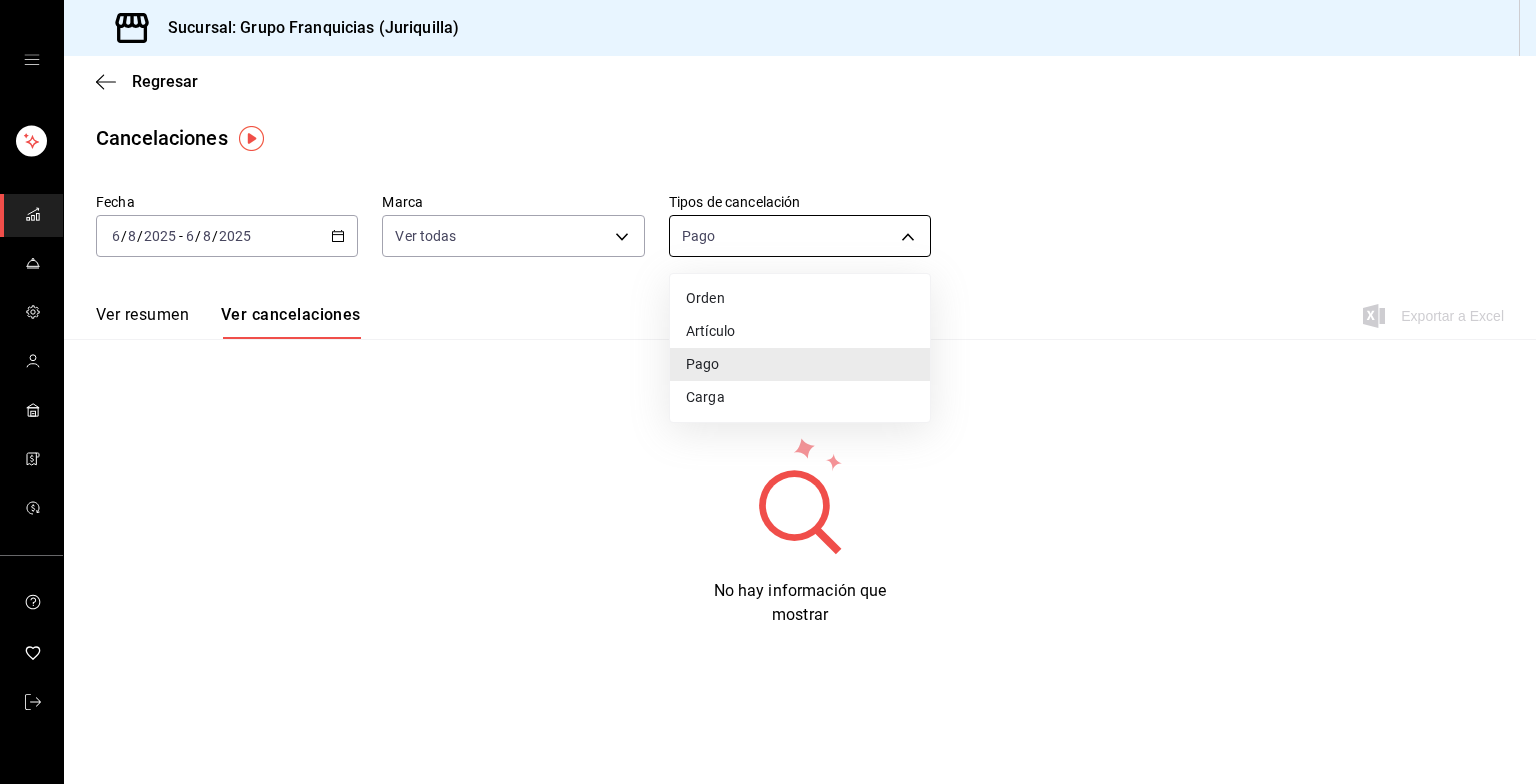 click on "Sucursal: Grupo Franquicias (Juriquilla) Regresar Cancelaciones Fecha [DATE] [DATE] - [DATE] [DATE] Marca Ver todas [object Object] Tipos de cancelación Pago ORDER_PAYMENT Ver resumen Ver cancelaciones Exportar a Excel No hay información que mostrar GANA 1 MES GRATIS EN TU SUSCRIPCIÓN AQUÍ ¿Recuerdas cómo empezó tu restaurante?
Hoy puedes ayudar a un colega a tener el mismo cambio que tú viviste.
Recomienda Parrot directamente desde tu Portal Administrador.
Es fácil y rápido.
🎁 Por cada restaurante que se una, ganas 1 mes gratis. Ver video tutorial Ir a video Visitar centro de ayuda ([PHONE]) [EMAIL] Visitar centro de ayuda ([PHONE]) [EMAIL] Orden Artículo Pago Carga" at bounding box center (768, 392) 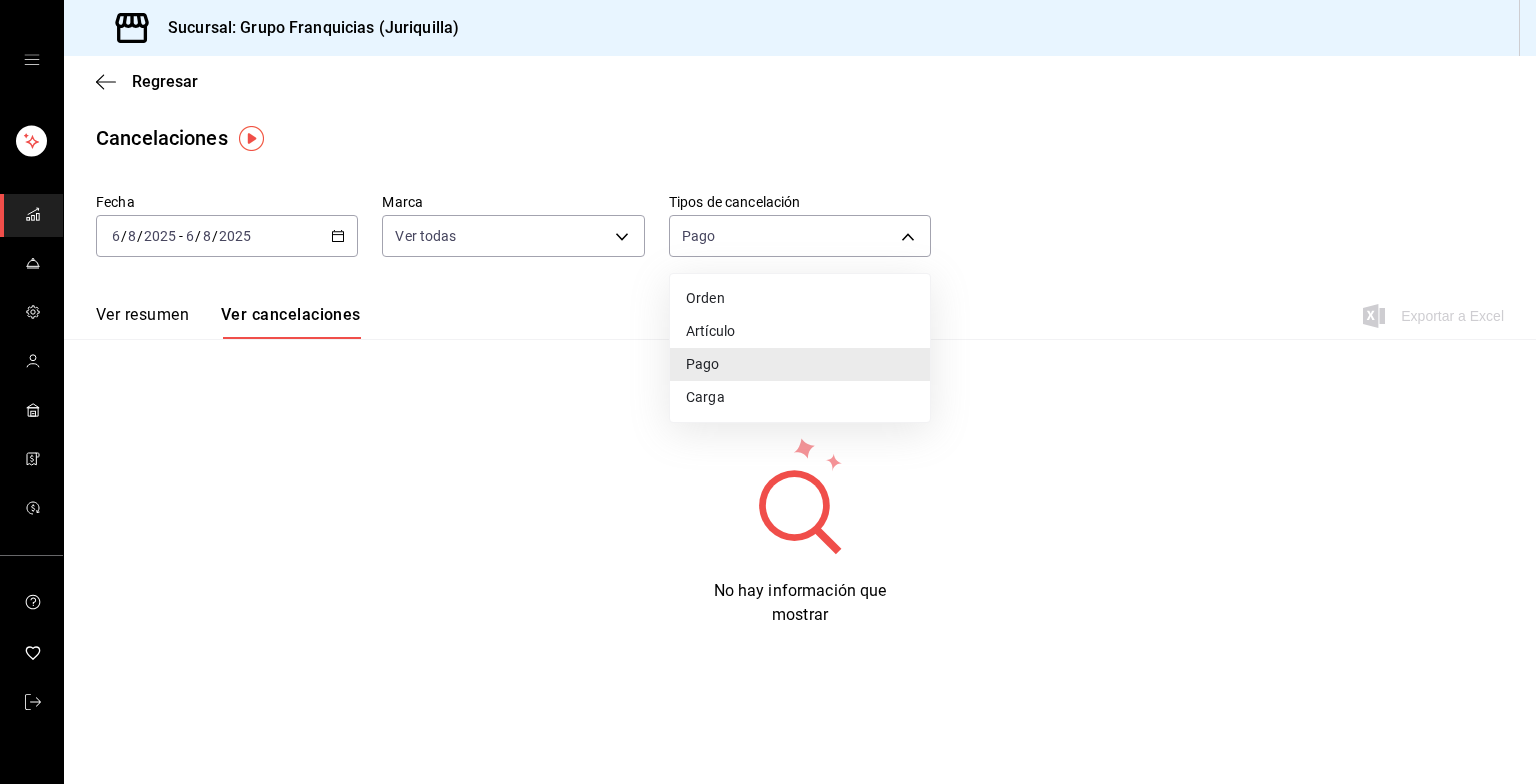 click on "Carga" at bounding box center (800, 397) 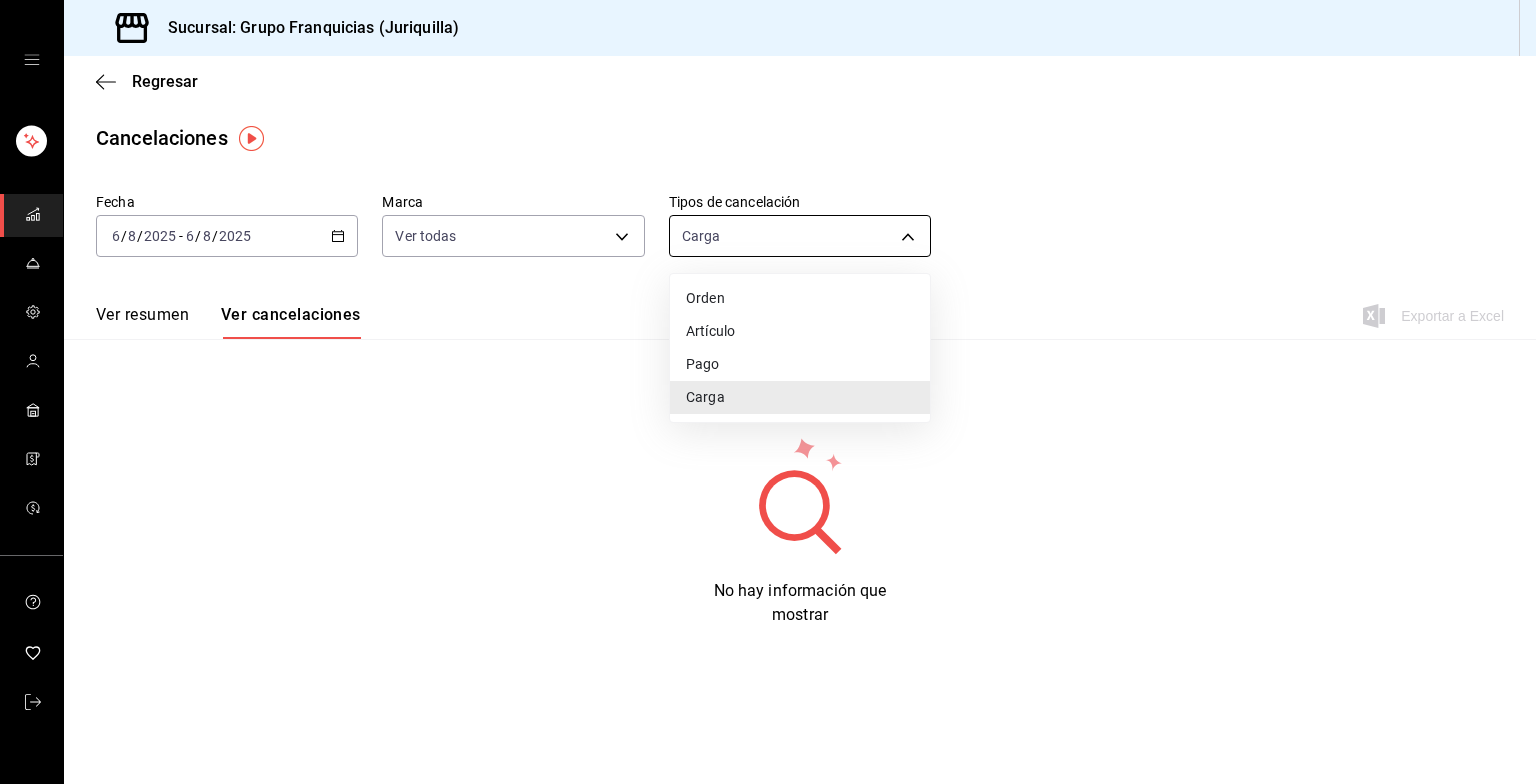 click on "Sucursal: Grupo Franquicias (Juriquilla) Regresar Cancelaciones Fecha [DATE] [DATE] - [DATE] [DATE] Marca Ver todas [object Object] Tipos de cancelación Carga SERVICE_CHARGE Ver resumen Ver cancelaciones Exportar a Excel No hay información que mostrar GANA 1 MES GRATIS EN TU SUSCRIPCIÓN AQUÍ ¿Recuerdas cómo empezó tu restaurante?
Hoy puedes ayudar a un colega a tener el mismo cambio que tú viviste.
Recomienda Parrot directamente desde tu Portal Administrador.
Es fácil y rápido.
🎁 Por cada restaurante que se una, ganas 1 mes gratis. Ver video tutorial Ir a video Visitar centro de ayuda ([PHONE]) [EMAIL] Visitar centro de ayuda ([PHONE]) [EMAIL] Orden Artículo Pago Carga" at bounding box center [768, 392] 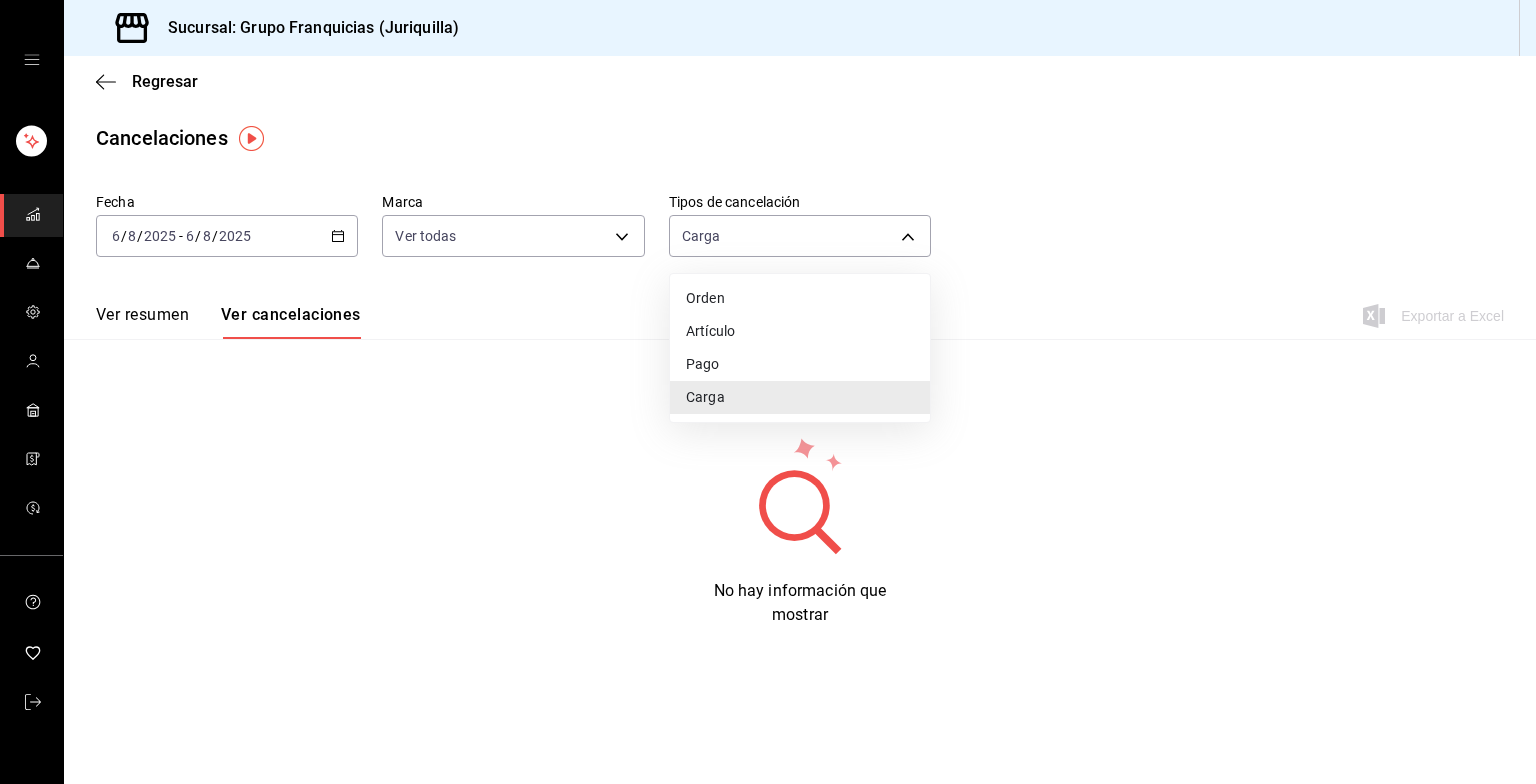 click on "Artículo" at bounding box center (800, 331) 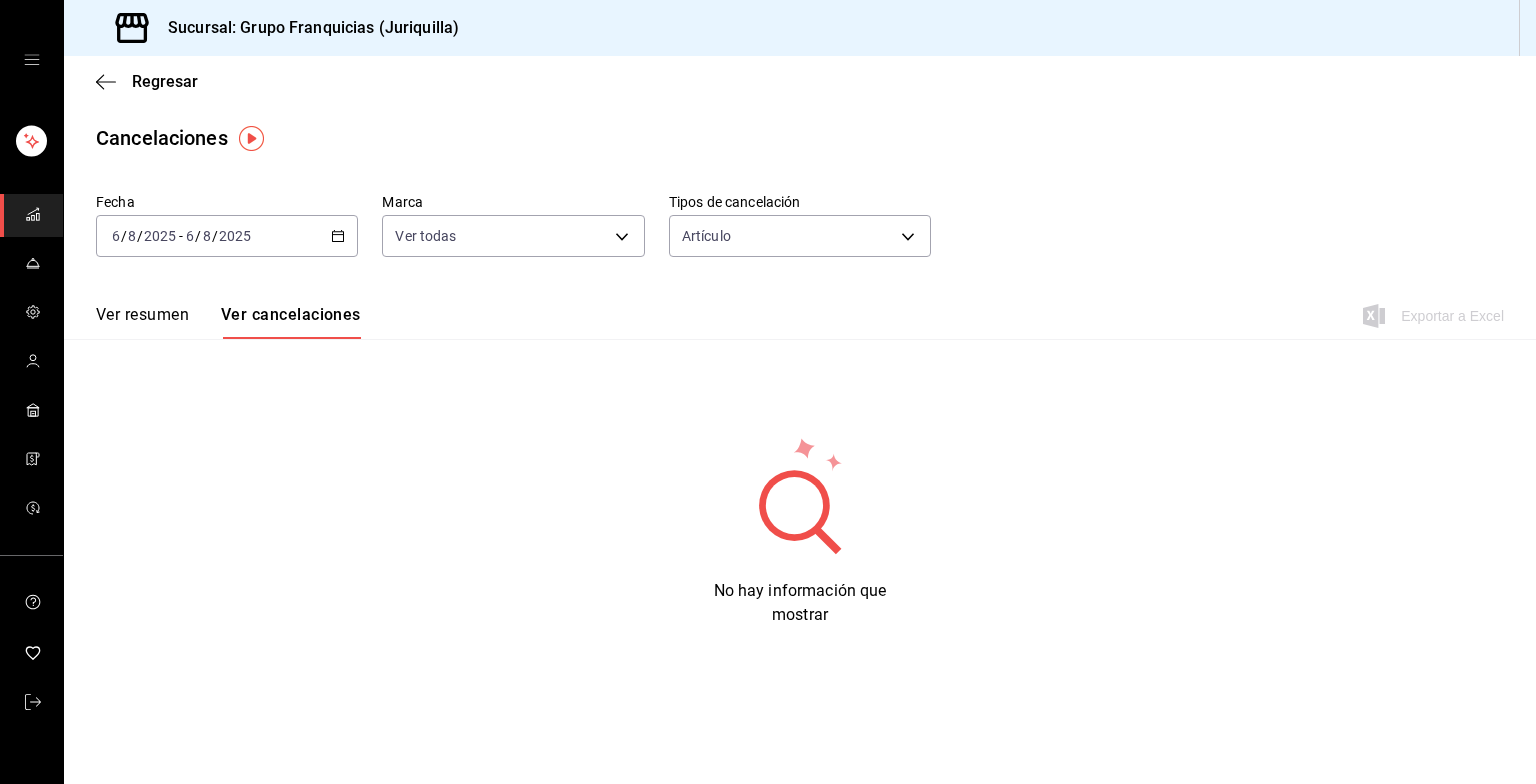 click on "Ver resumen" at bounding box center [142, 322] 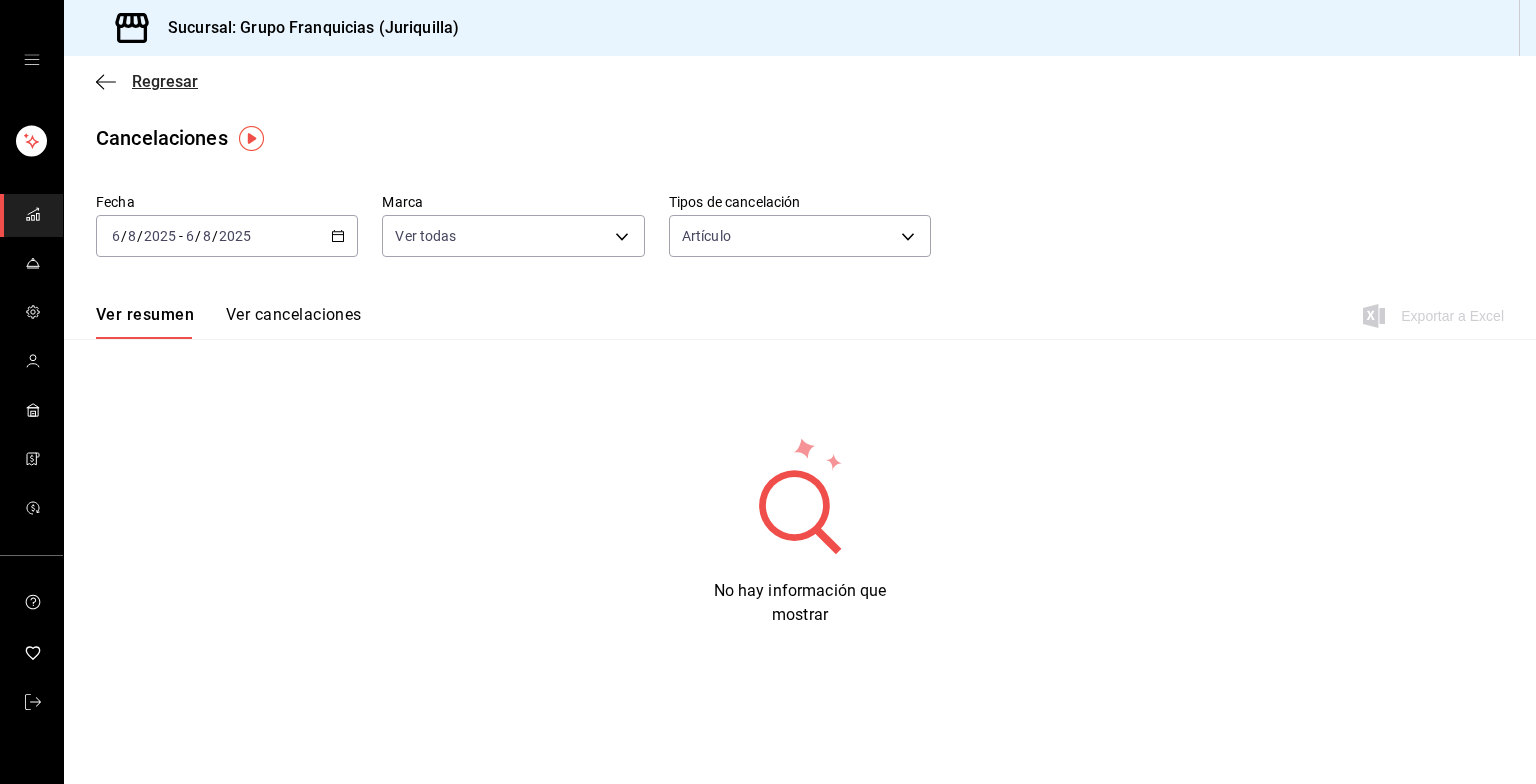 click on "Regresar" at bounding box center (147, 81) 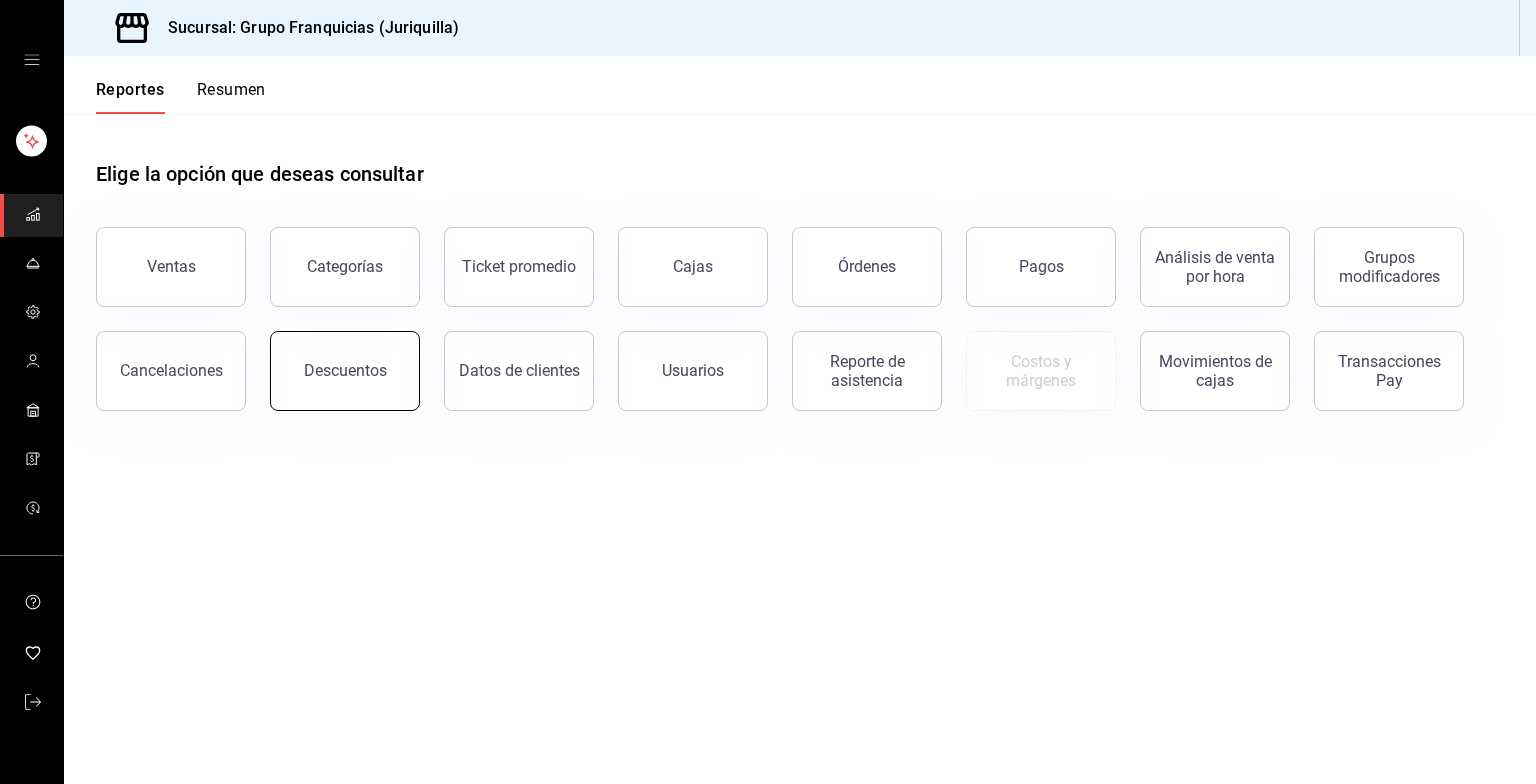 click on "Descuentos" at bounding box center (345, 371) 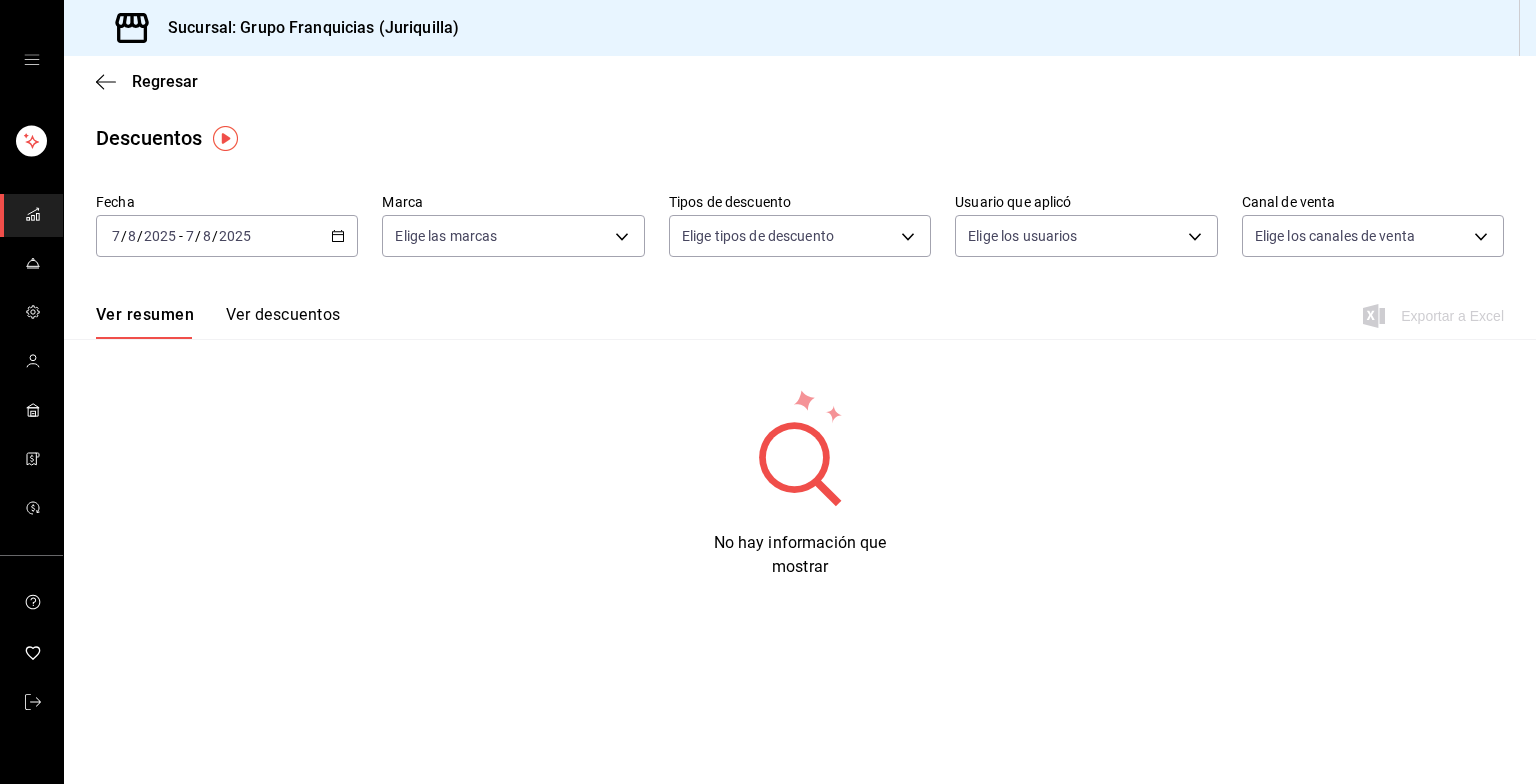 click on "2025-08-07 7 / 8 / 2025 - 2025-08-07 7 / 8 / 2025" at bounding box center (227, 236) 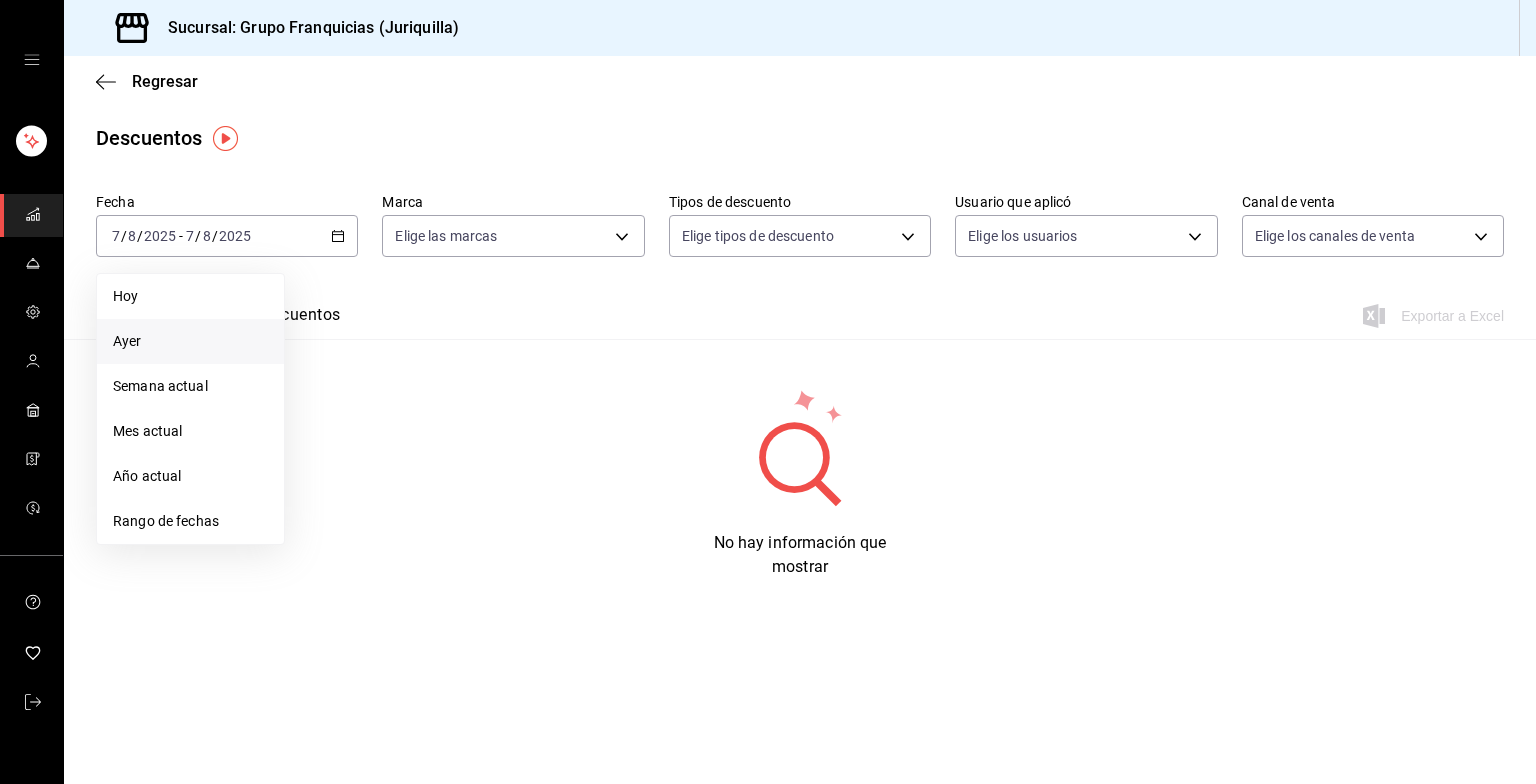click on "Ayer" at bounding box center (190, 341) 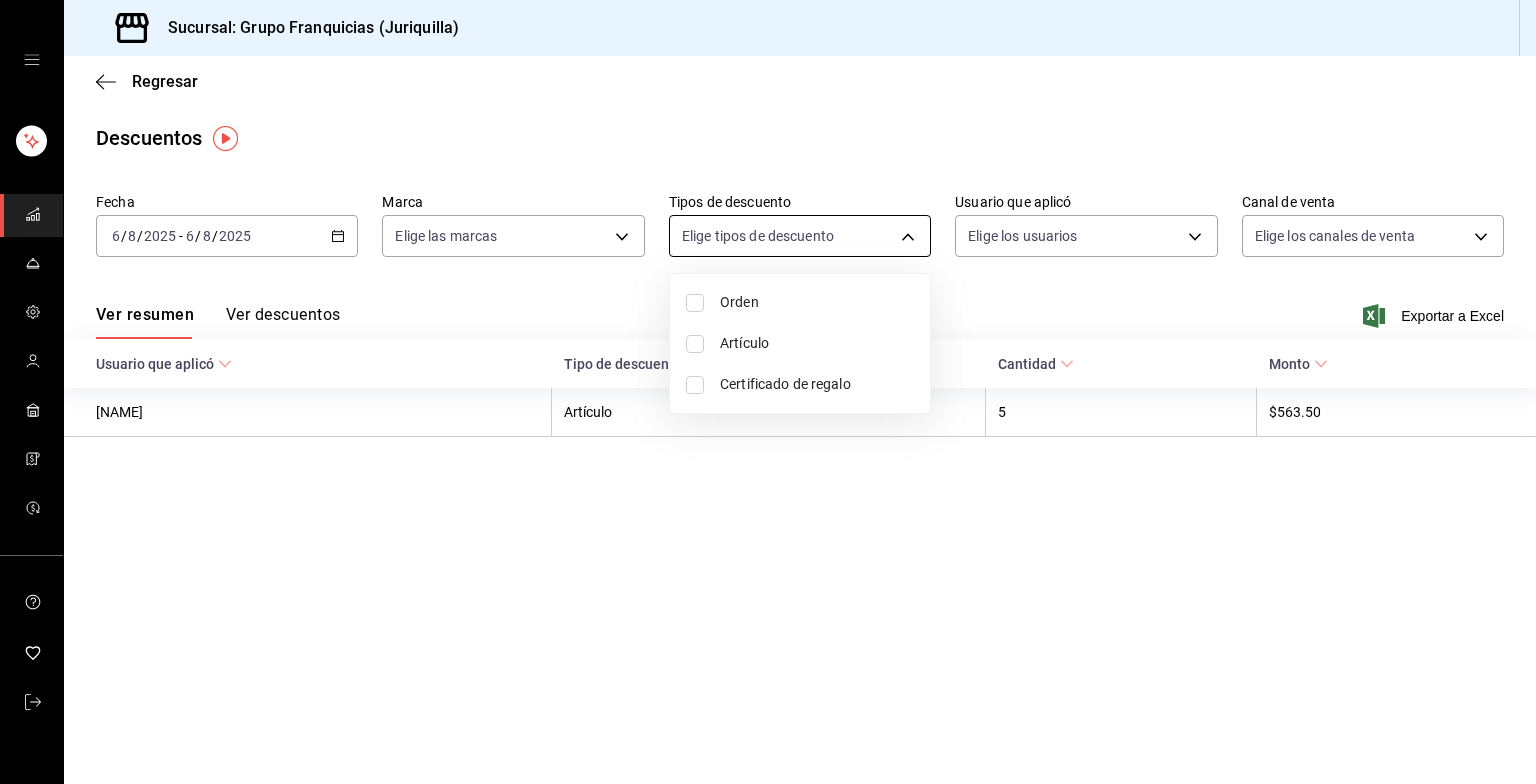 click on "Sucursal: Grupo Franquicias (Juriquilla) Regresar Descuentos Fecha [DATE] [DATE] - [DATE] [DATE] Marca Elige las marcas Tipos de descuento Elige tipos de descuento Usuario que aplicó Elige los usuarios Canal de venta Elige los canales de venta Ver resumen Ver descuentos Exportar a Excel Usuario que aplicó Tipo de descuento Cantidad Monto [NAME] [NAME] Artículo 5 $563.50 GANA 1 MES GRATIS EN TU SUSCRIPCIÓN AQUÍ ¿Recuerdas cómo empezó tu restaurante?
Hoy puedes ayudar a un colega a tener el mismo cambio que tú viviste.
Recomienda Parrot directamente desde tu Portal Administrador.
Es fácil y rápido.
🎁 Por cada restaurante que se una, ganas 1 mes gratis. Ver video tutorial Ir a video Visitar centro de ayuda ([PHONE]) [EMAIL] Visitar centro de ayuda ([PHONE]) [EMAIL] Orden Artículo Certificado de regalo" at bounding box center [768, 392] 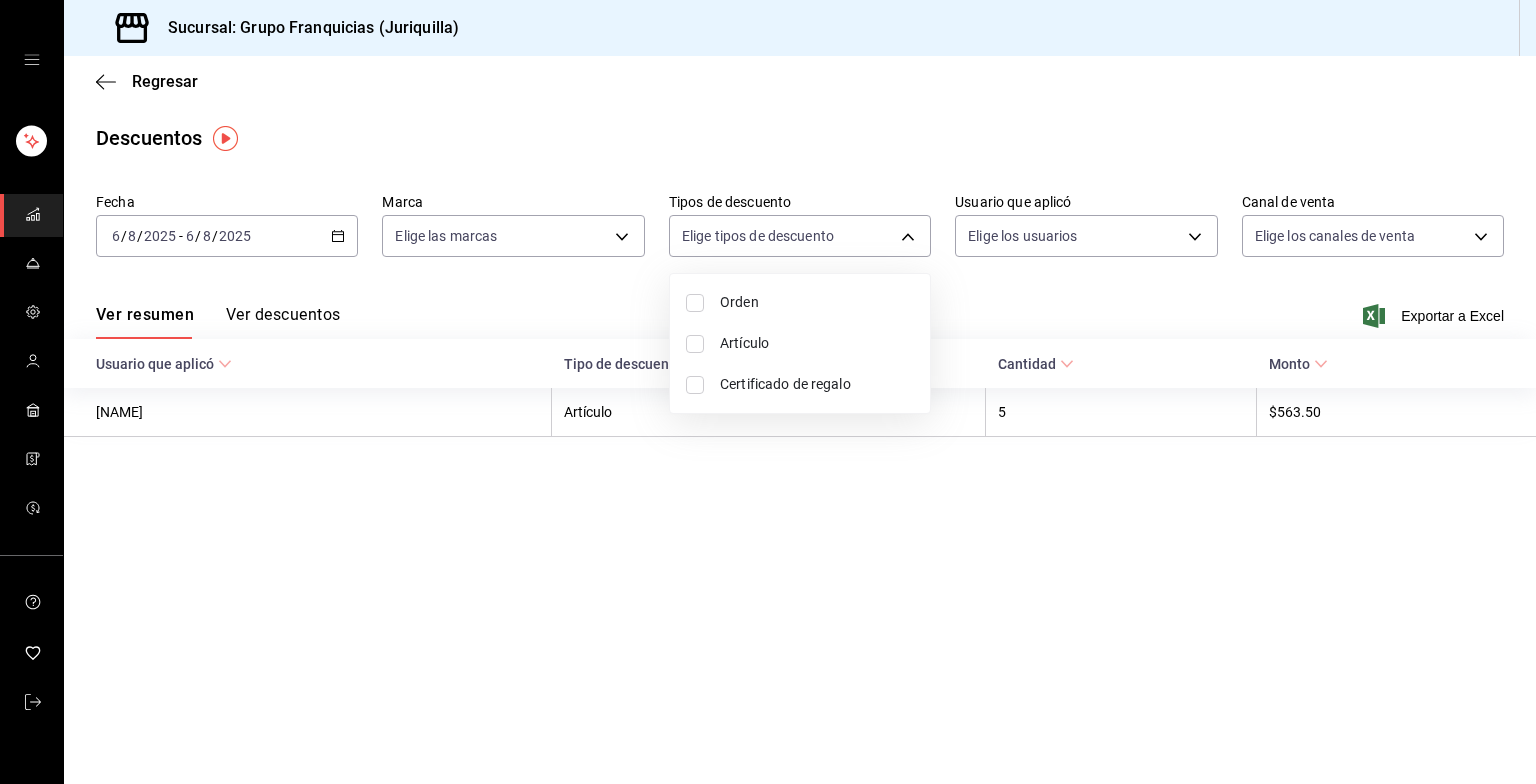 drag, startPoint x: 933, startPoint y: 482, endPoint x: 953, endPoint y: 406, distance: 78.58753 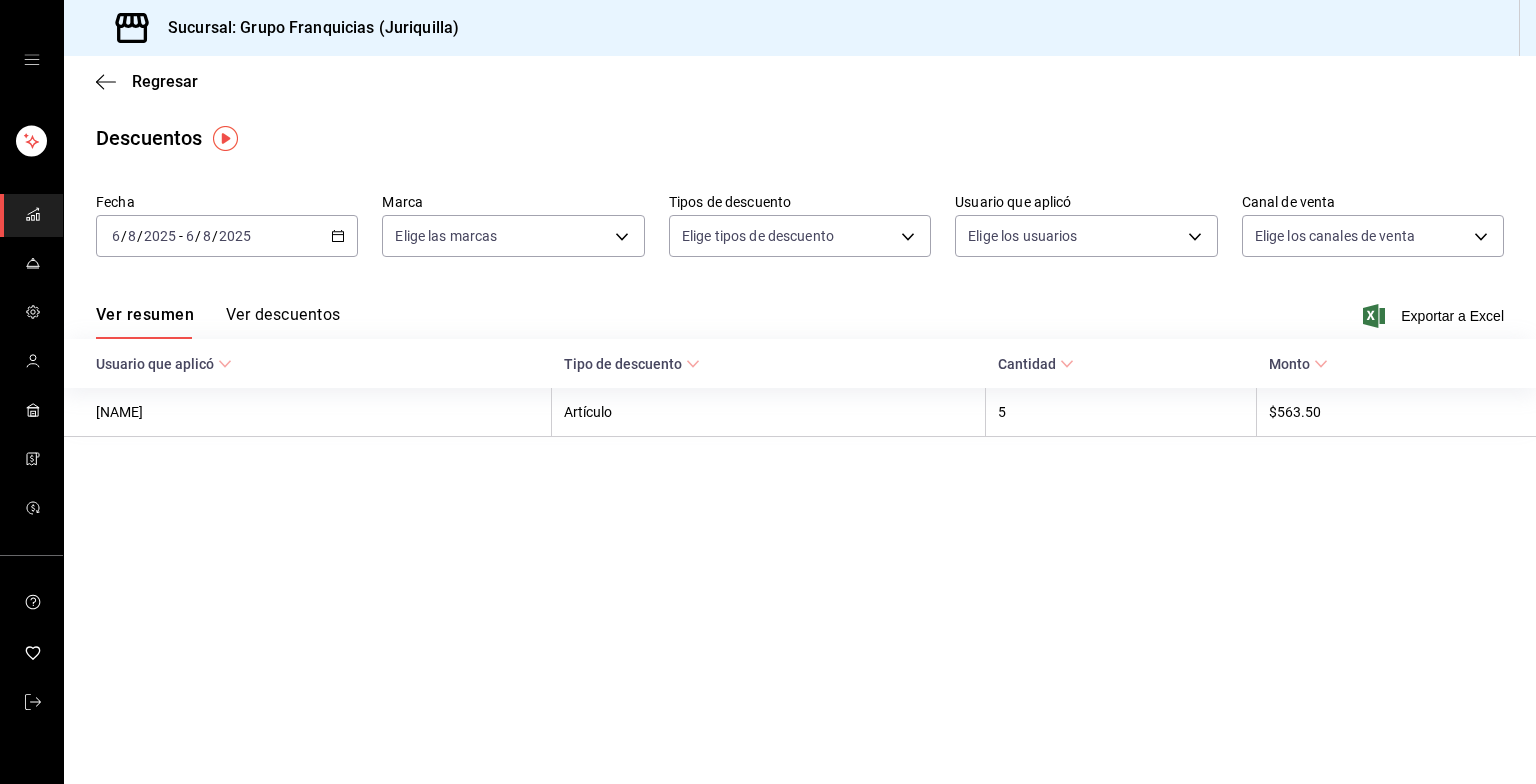 click on "Artículo" at bounding box center [769, 412] 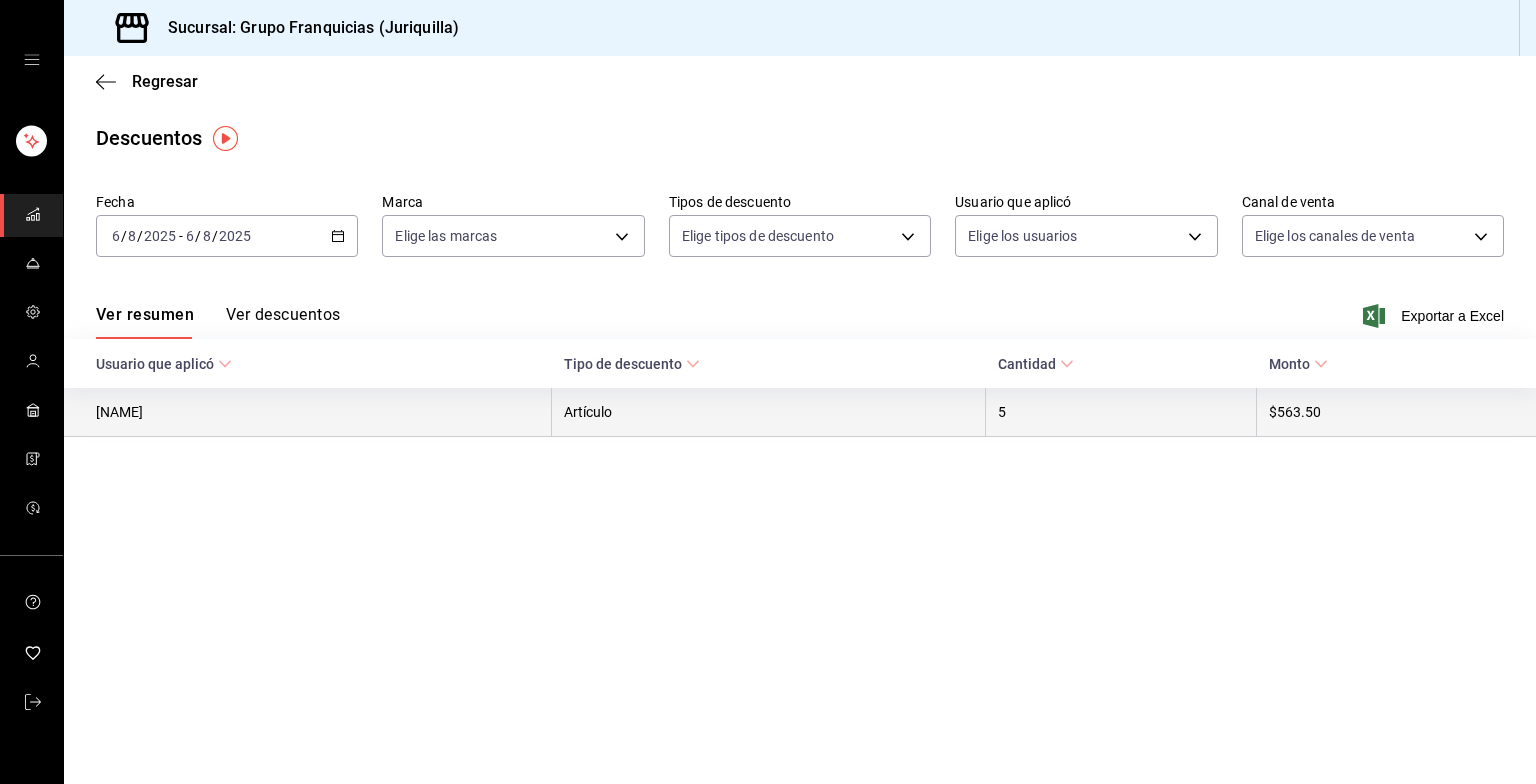 click on "Artículo" at bounding box center (769, 412) 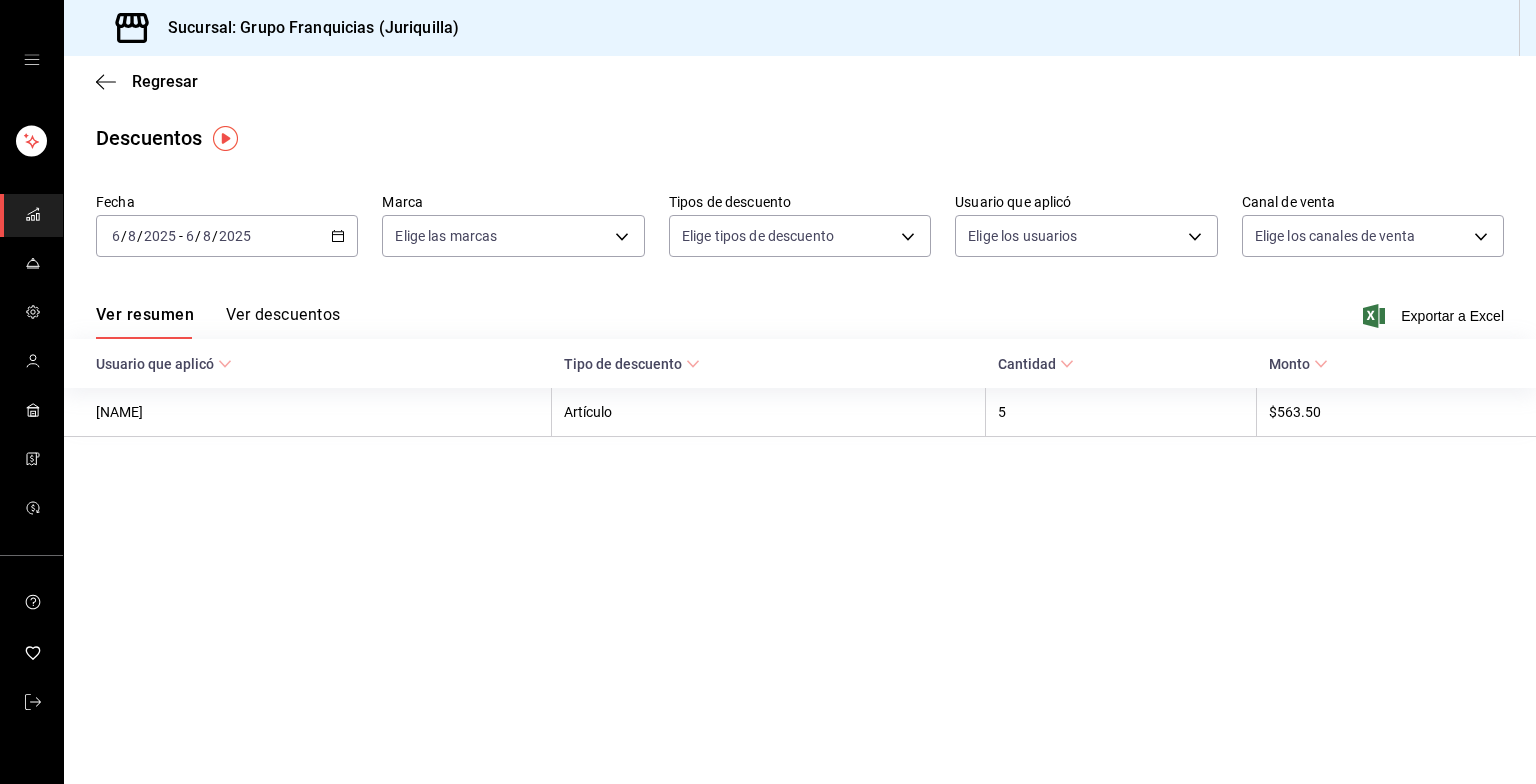 click on "Ver descuentos" at bounding box center (283, 322) 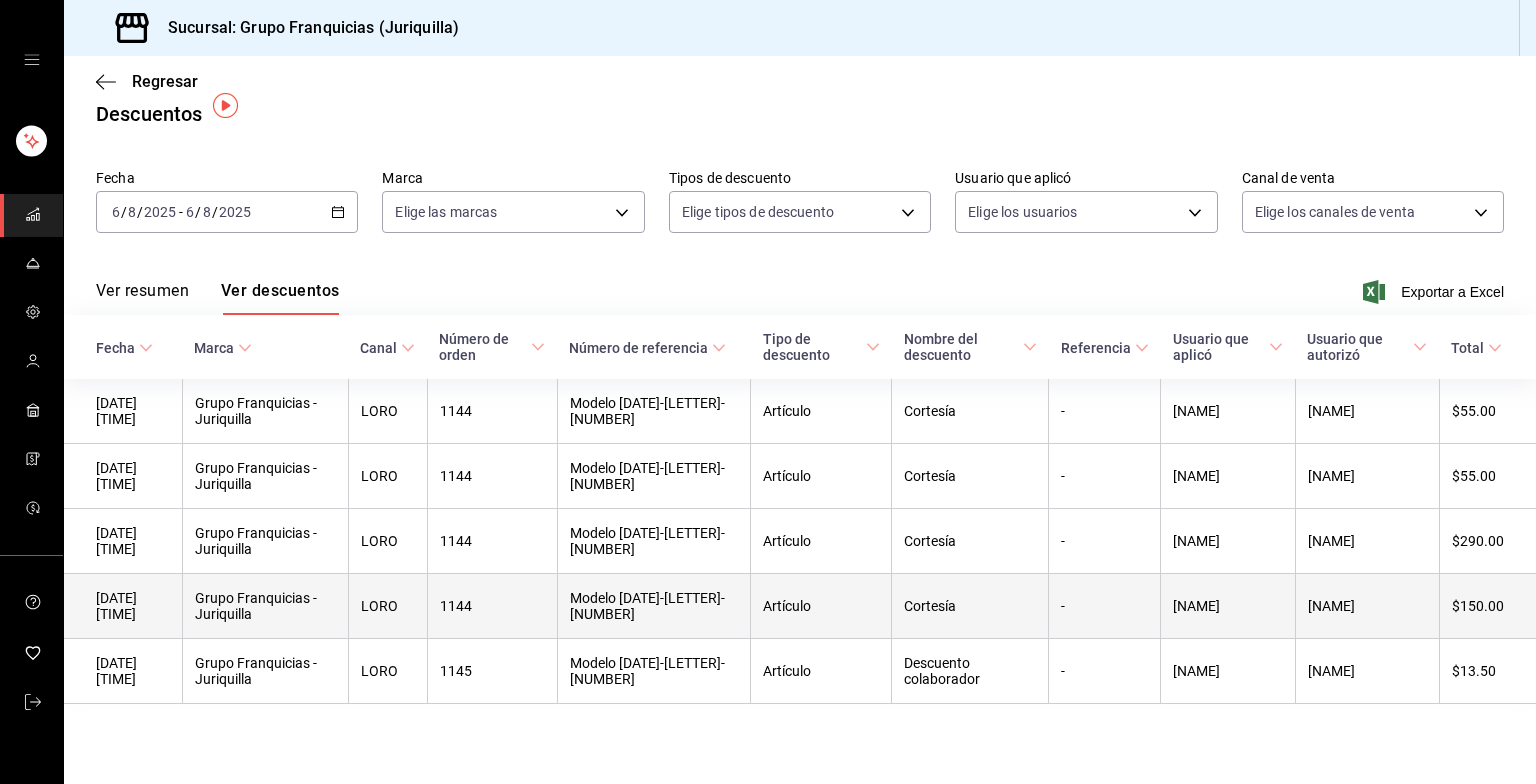 scroll, scrollTop: 32, scrollLeft: 0, axis: vertical 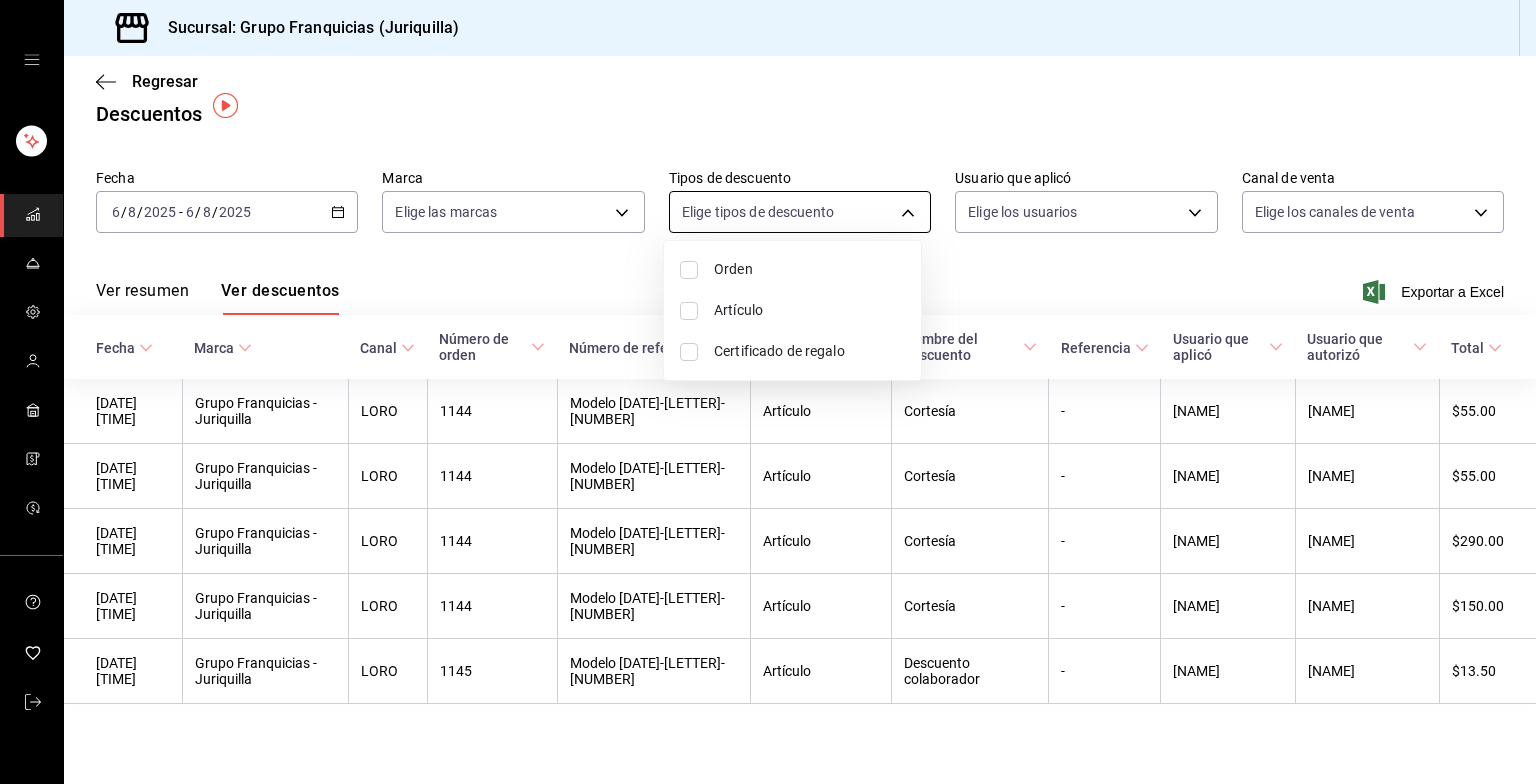 click on "Sucursal: Grupo Franquicias (Juriquilla) Regresar Descuentos Fecha [DATE] [DATE] - [DATE] [DATE] Marca Elige las marcas Tipos de descuento Elige tipos de descuento Usuario que aplicó Elige los usuarios Canal de venta Elige los canales de venta Ver resumen Ver descuentos Exportar a Excel Fecha Marca Canal Número de orden Número de referencia Tipo de descuento Nombre del descuento Referencia Usuario que aplicó Usuario que autorizó Total [DATE] [TIME] Grupo Franquicias - Juriquilla LORO 1144 Modelo [DATE]-[LETTER]-[NUMBER] Artículo Cortesía - [NAME] [NAME] $55.00 [DATE] [TIME] Grupo Franquicias - Juriquilla LORO 1144 Modelo [DATE]-[LETTER]-[NUMBER] Artículo Cortesía - [NAME] [NAME] $55.00 [DATE] [TIME] Grupo Franquicias - Juriquilla LORO 1144 Modelo [DATE]-[LETTER]-[NUMBER] Artículo Cortesía - [NAME] [NAME] $290.00 [DATE] [TIME] Grupo Franquicias - Juriquilla LORO 1144 Modelo [DATE]-[LETTER]-[NUMBER] Artículo Cortesía - [NAME] [NAME] $150.00 LORO 1145 -" at bounding box center (768, 392) 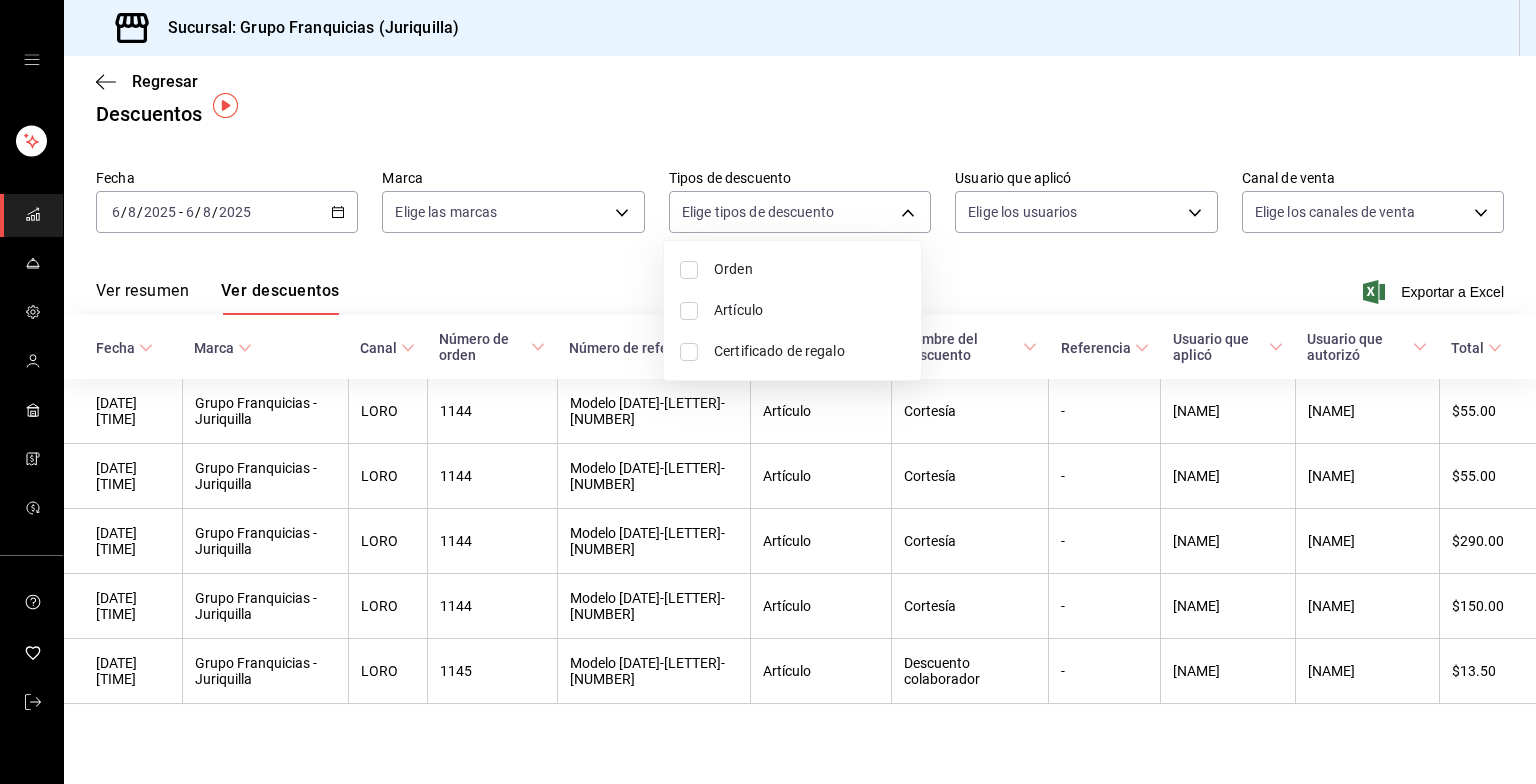 click on "Artículo" at bounding box center (809, 310) 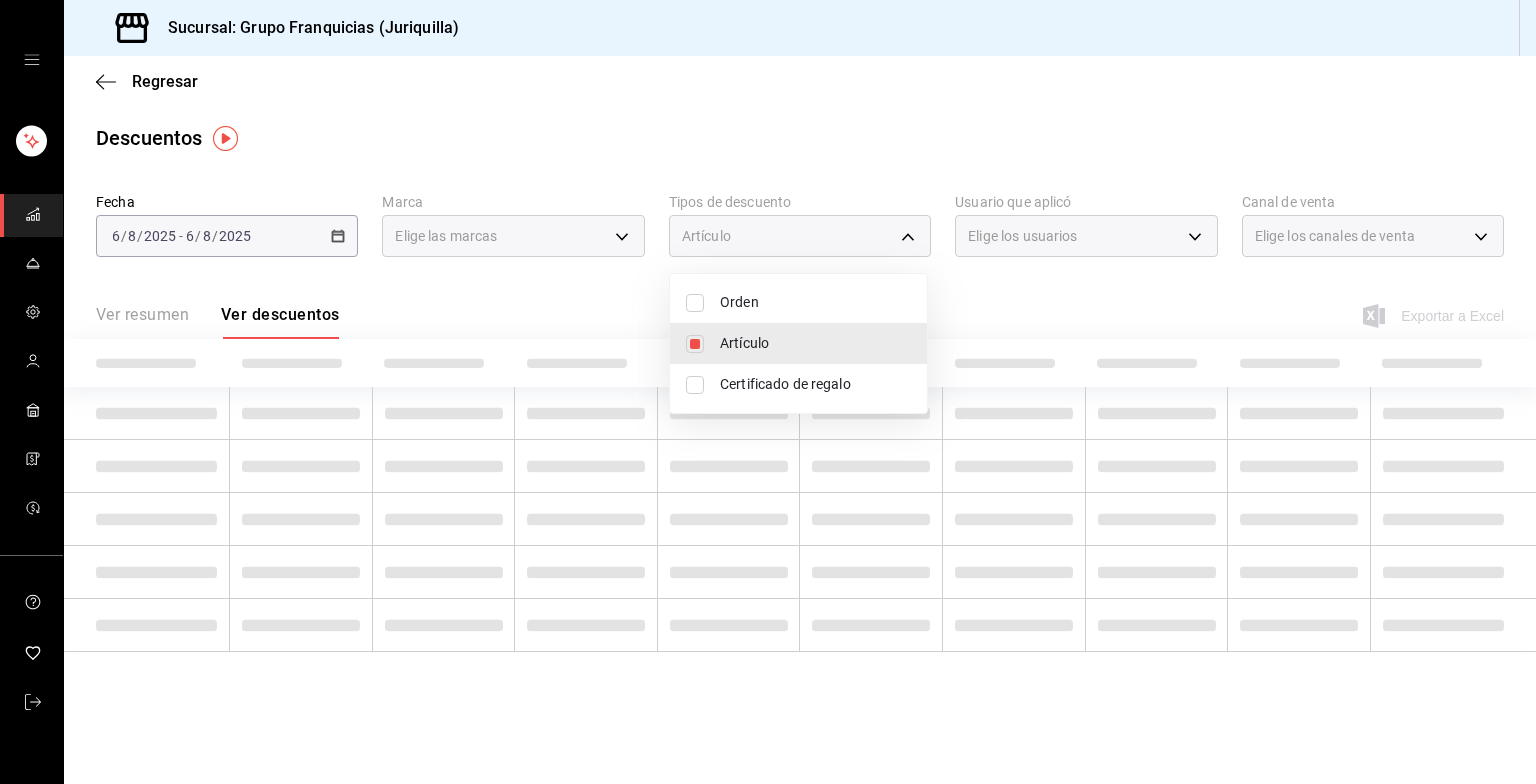 scroll, scrollTop: 0, scrollLeft: 0, axis: both 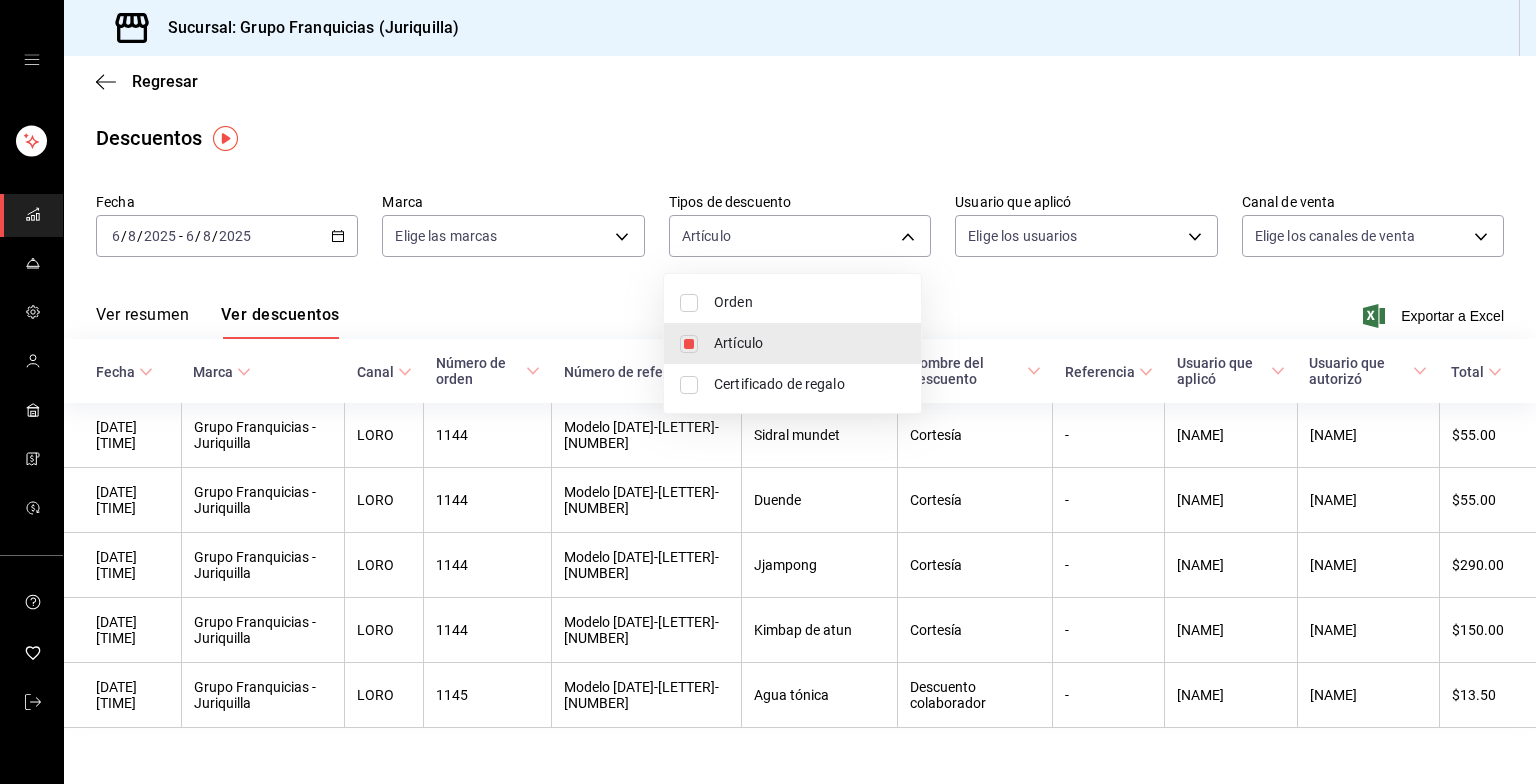 click at bounding box center (768, 392) 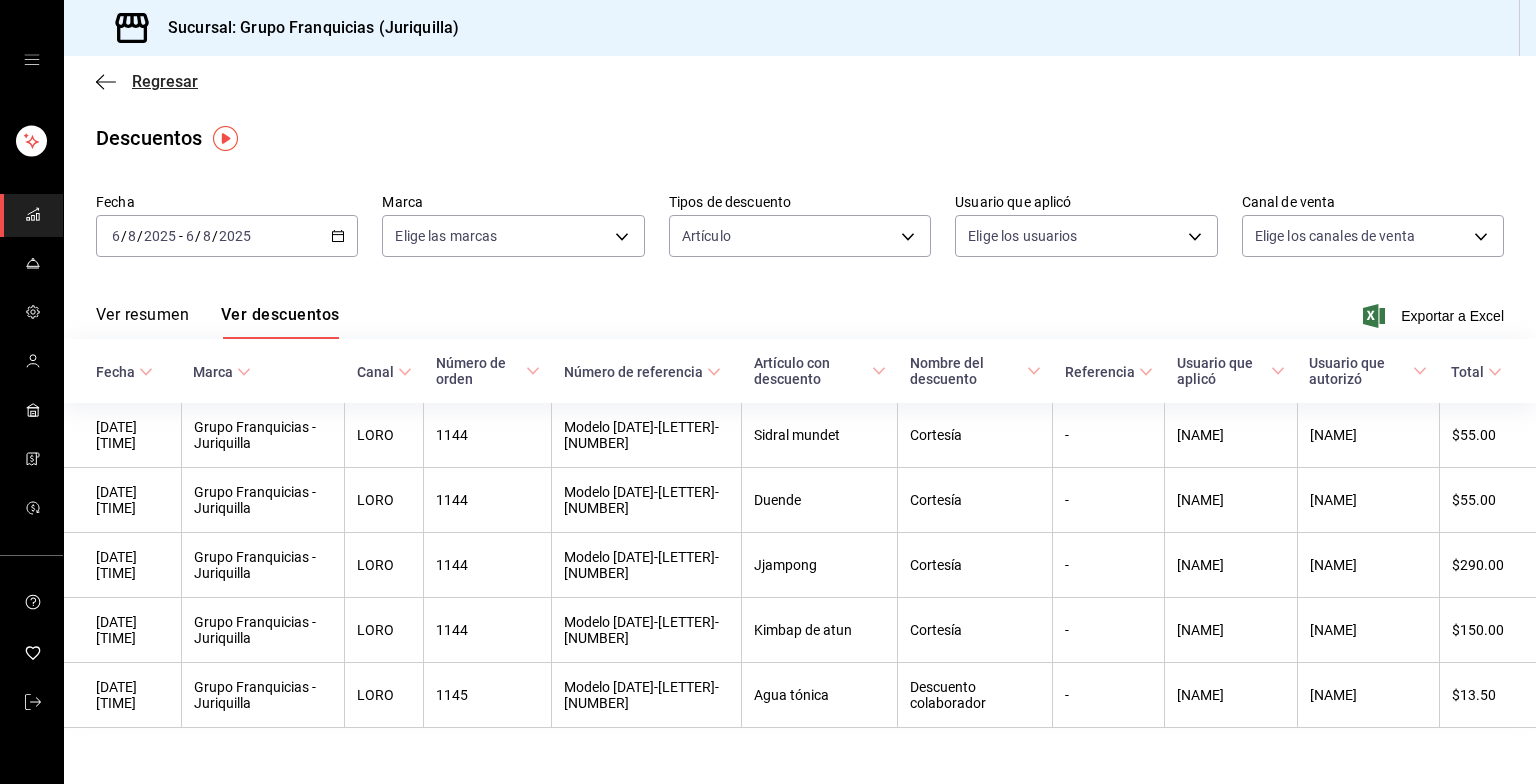 click on "Regresar" at bounding box center (165, 81) 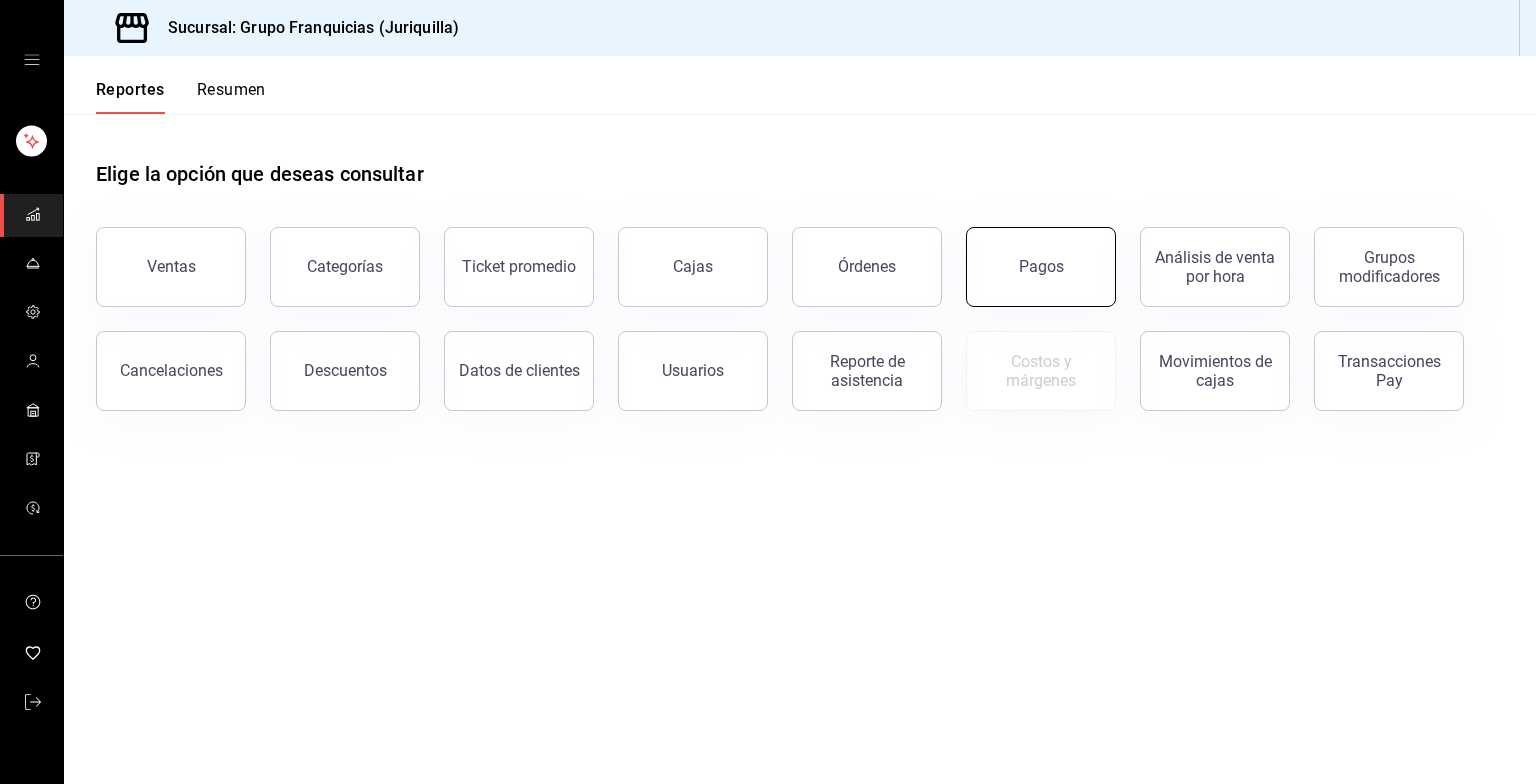 click on "Pagos" at bounding box center (1041, 267) 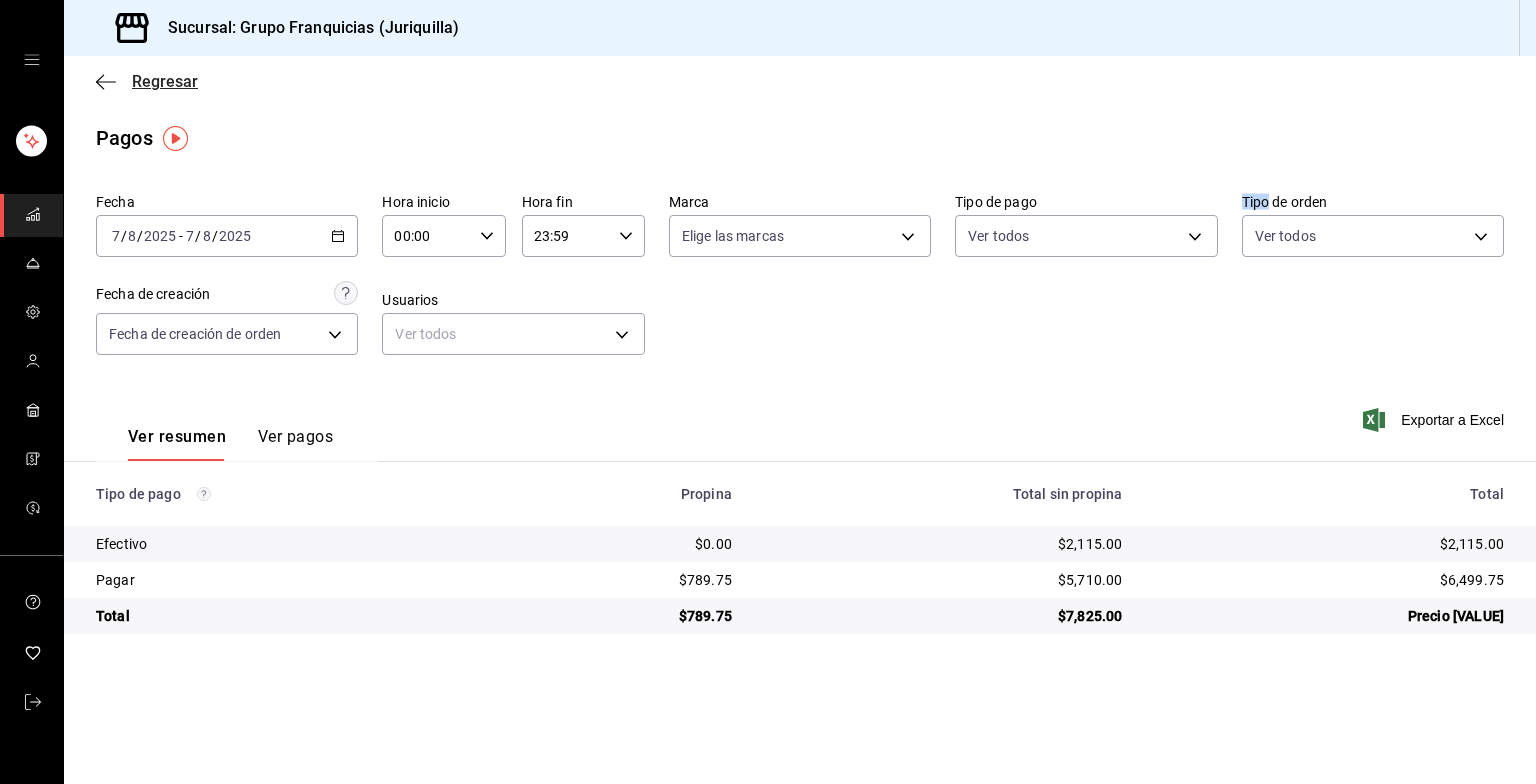 click 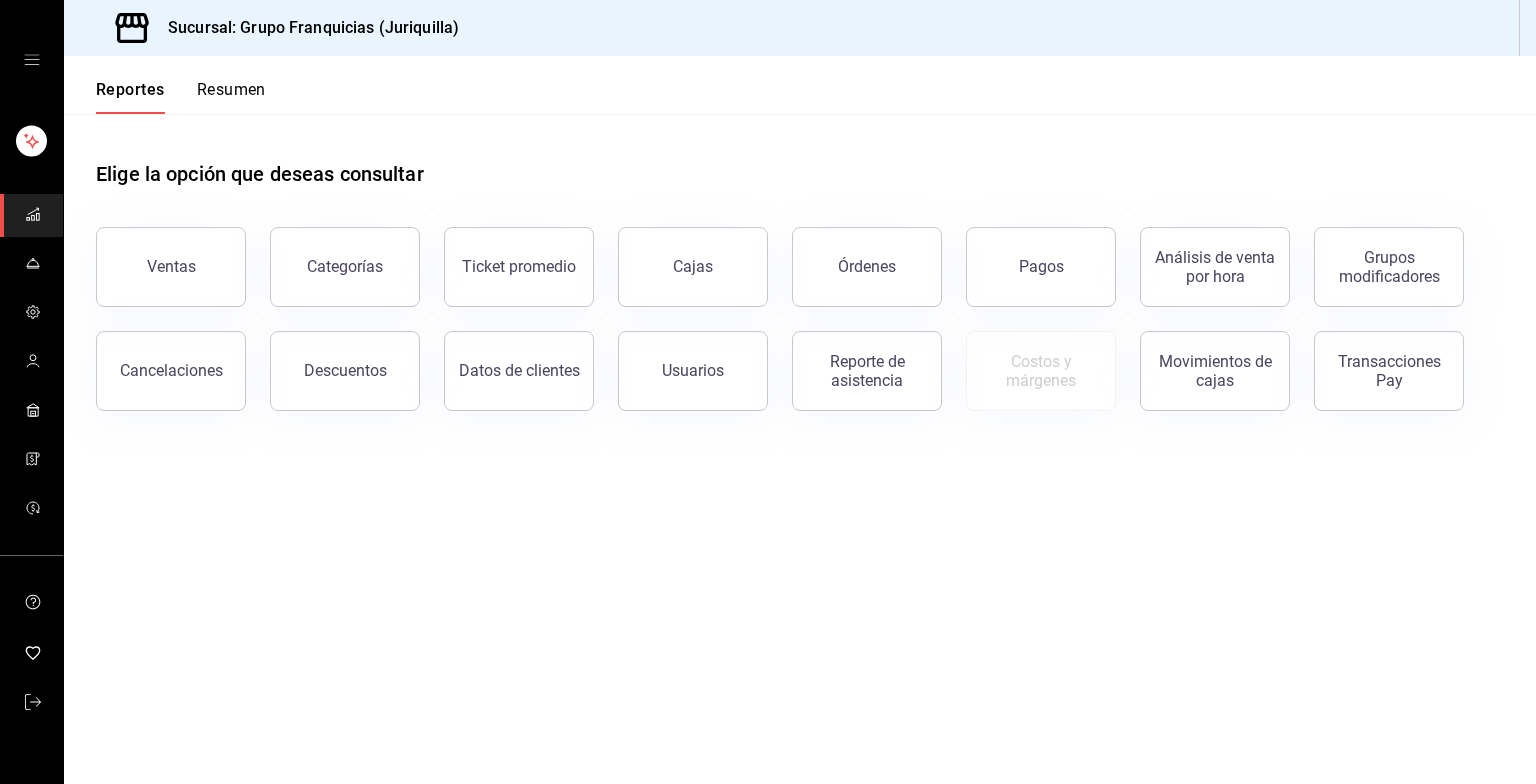 click on "Resumen" at bounding box center (231, 97) 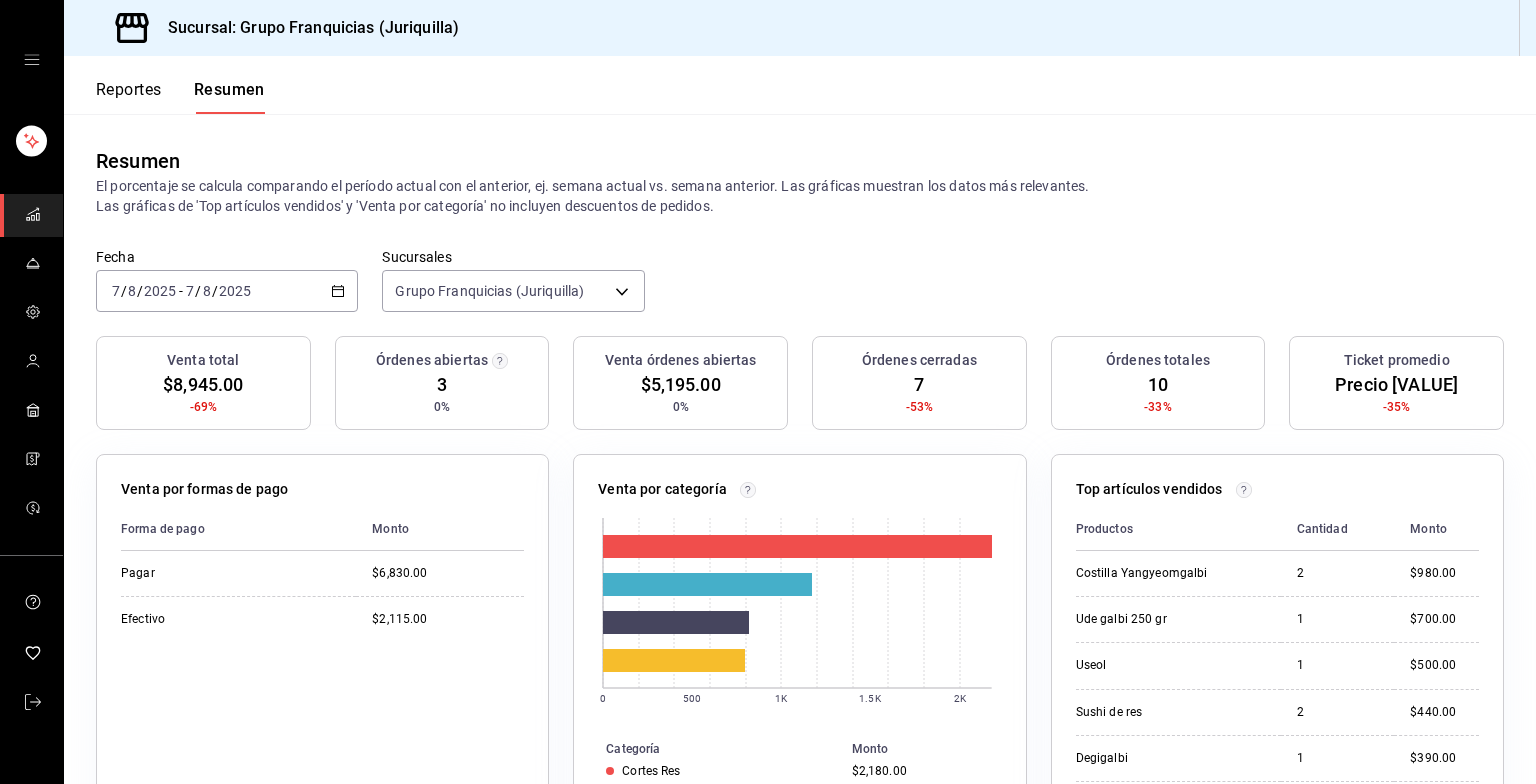 click on "Reportes" at bounding box center [129, 90] 